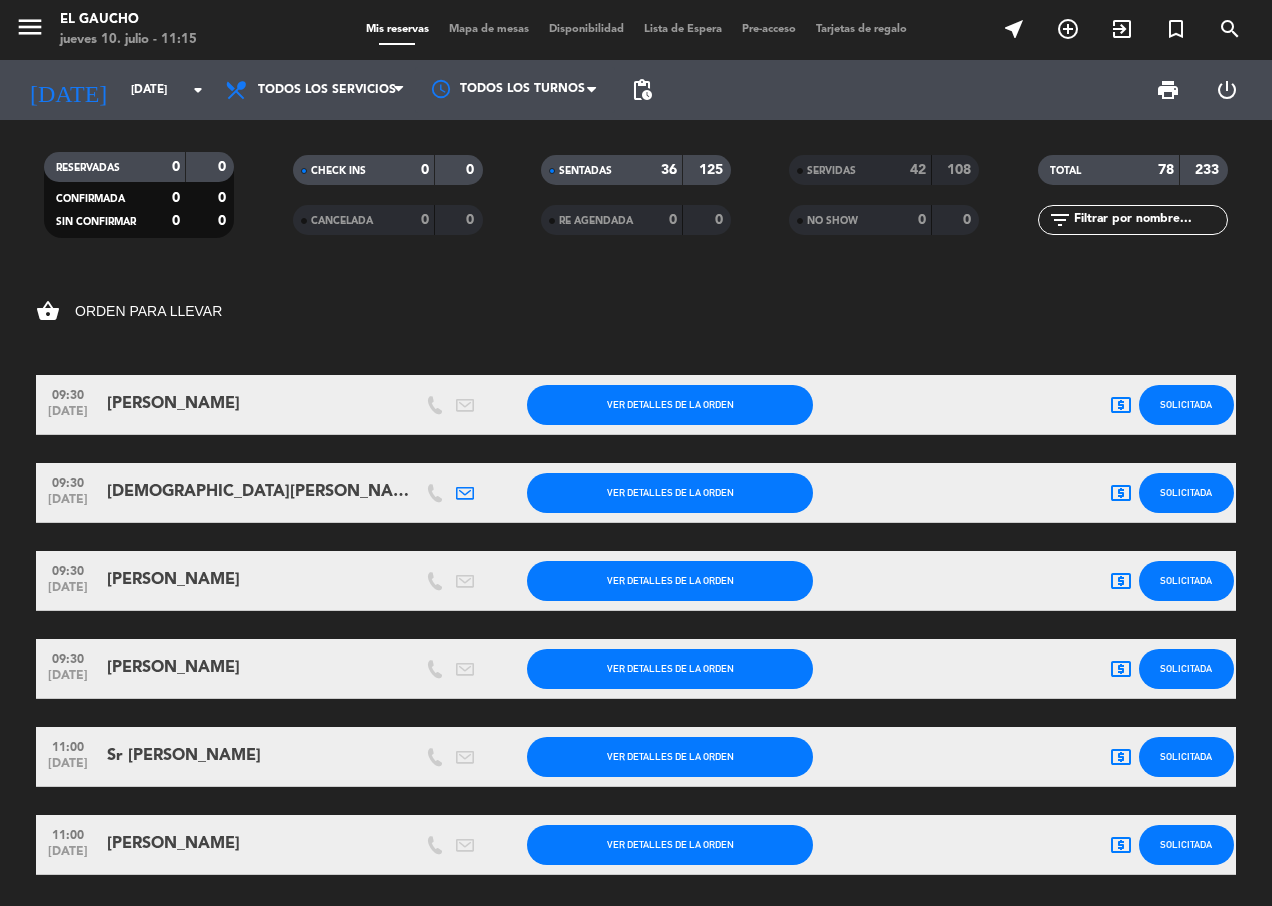 scroll, scrollTop: 0, scrollLeft: 0, axis: both 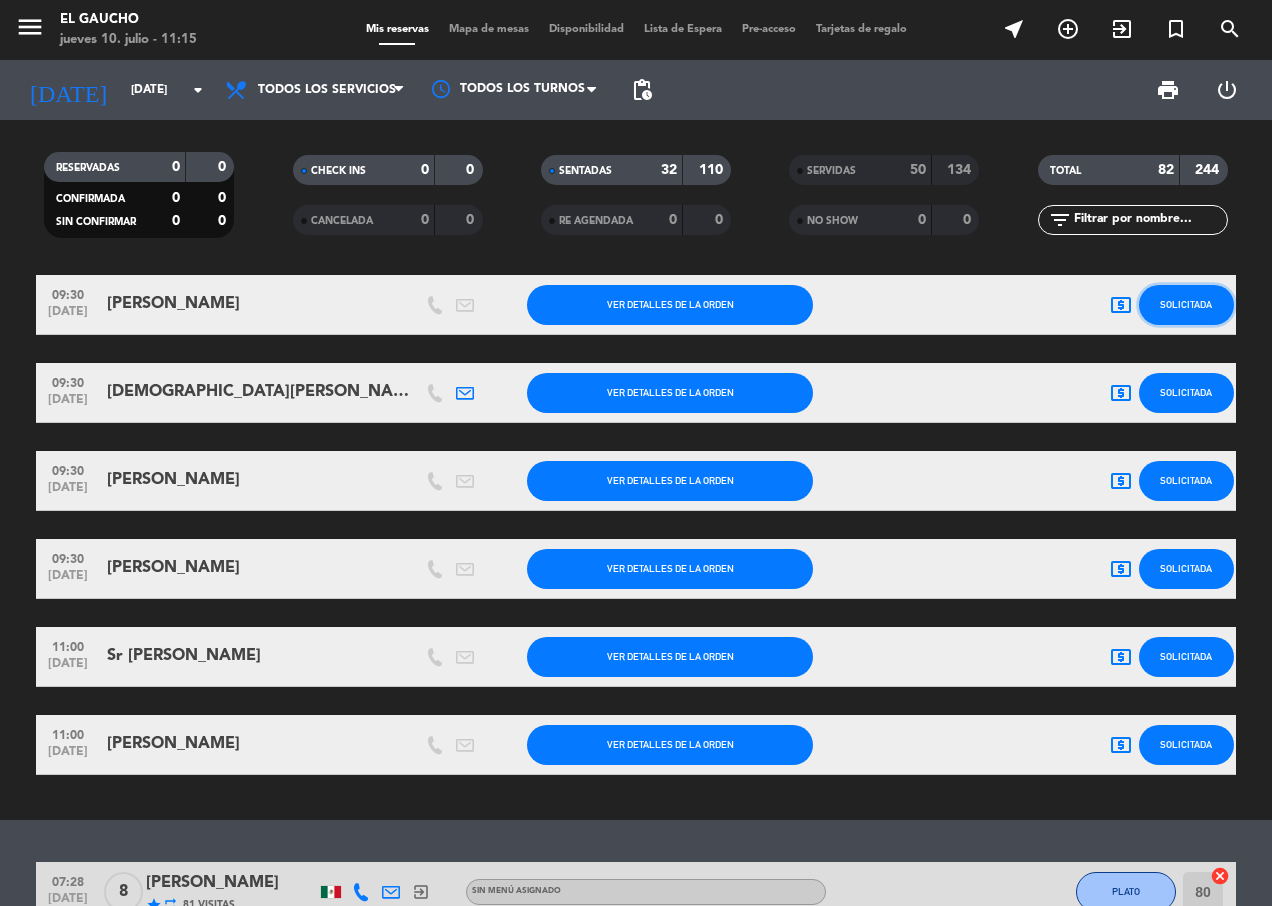 click on "Solicitada" 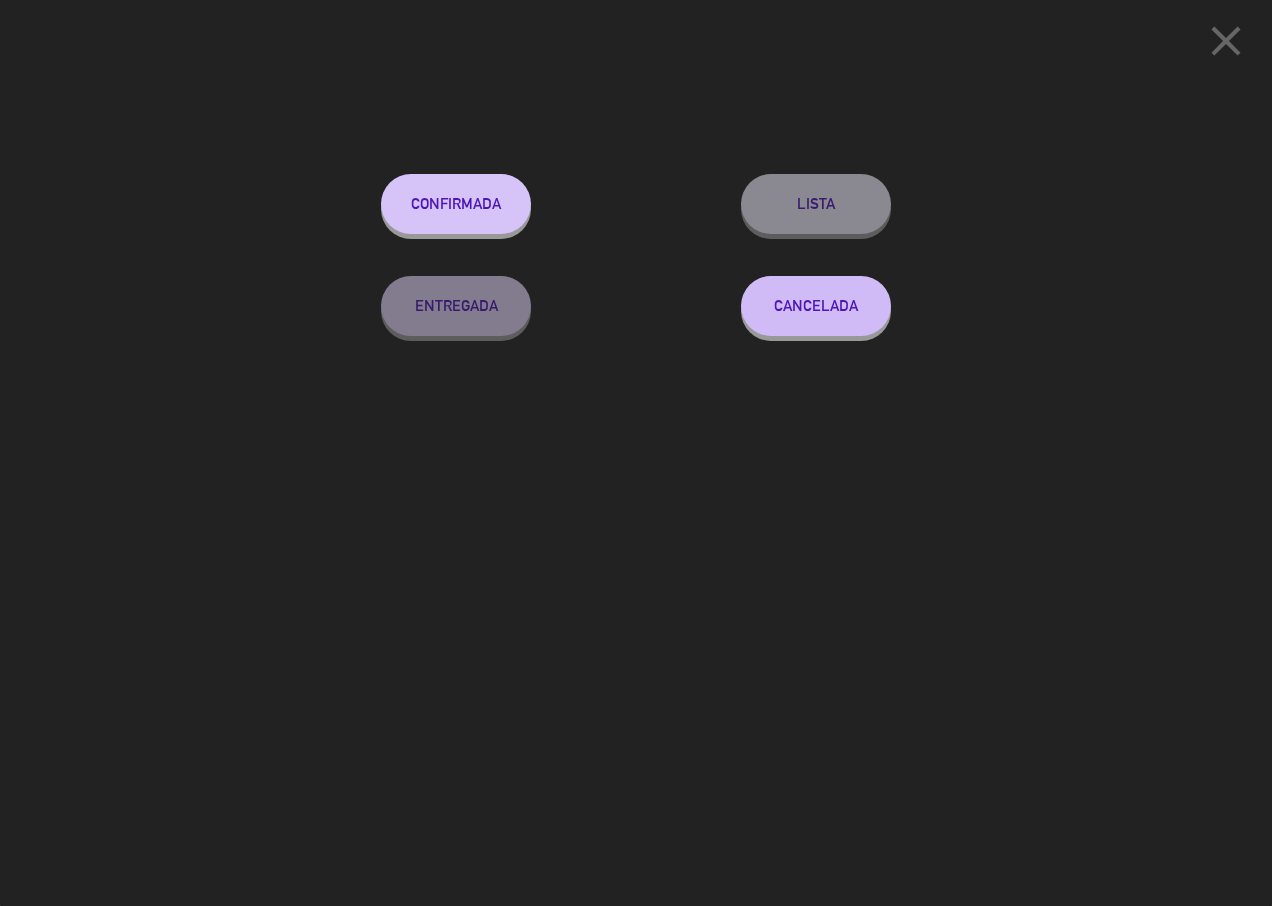 click on "Confirmada" 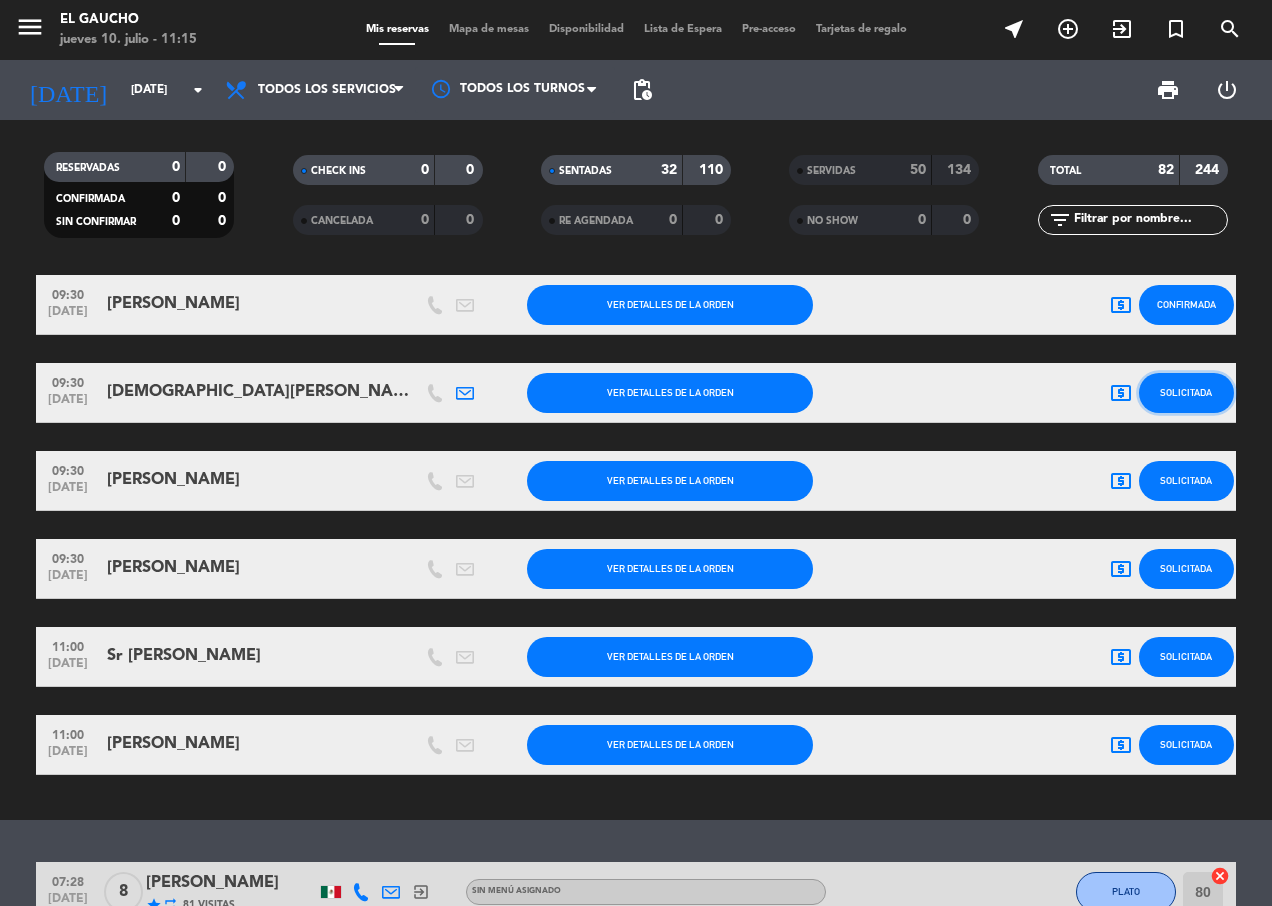 click on "Solicitada" 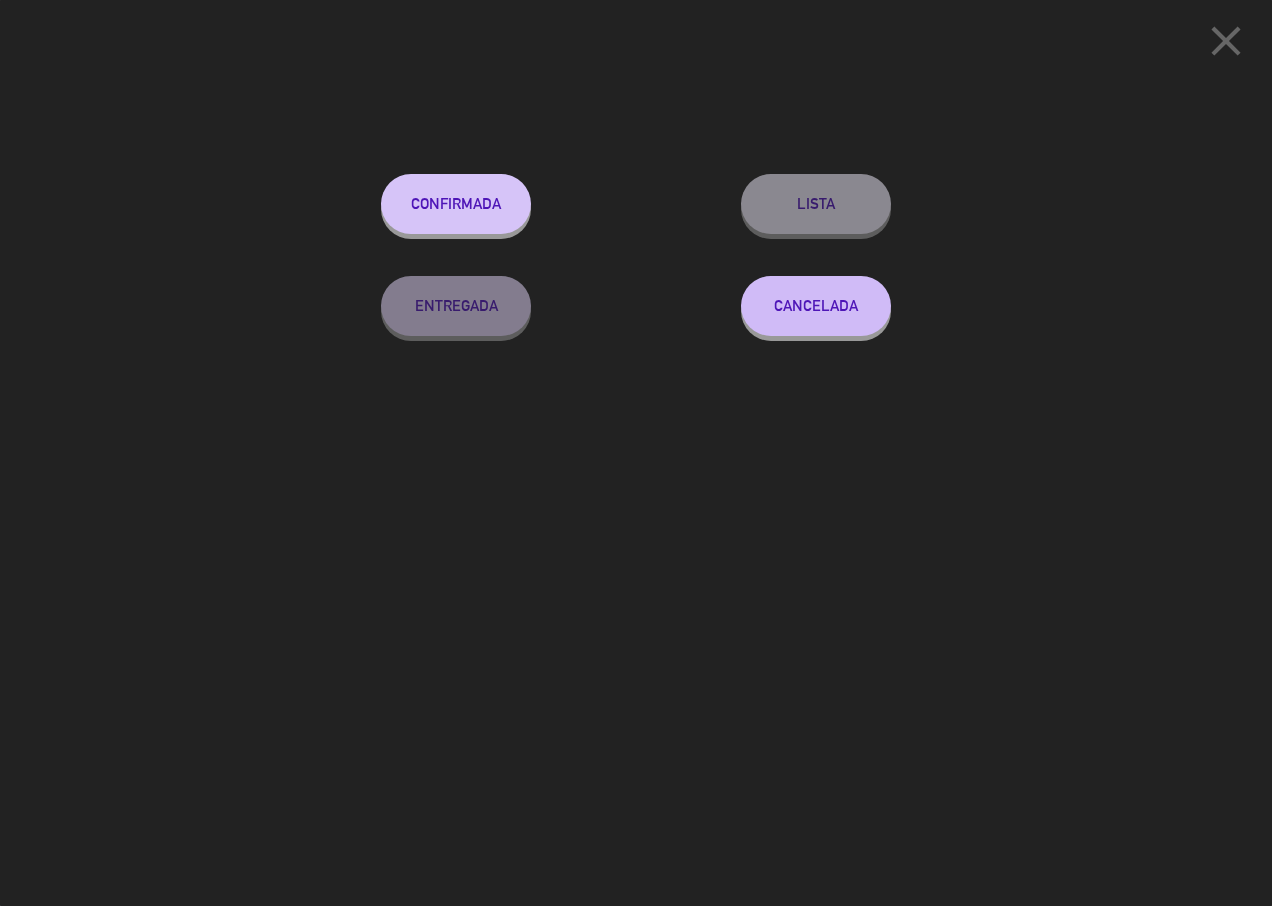 click on "Confirmada" 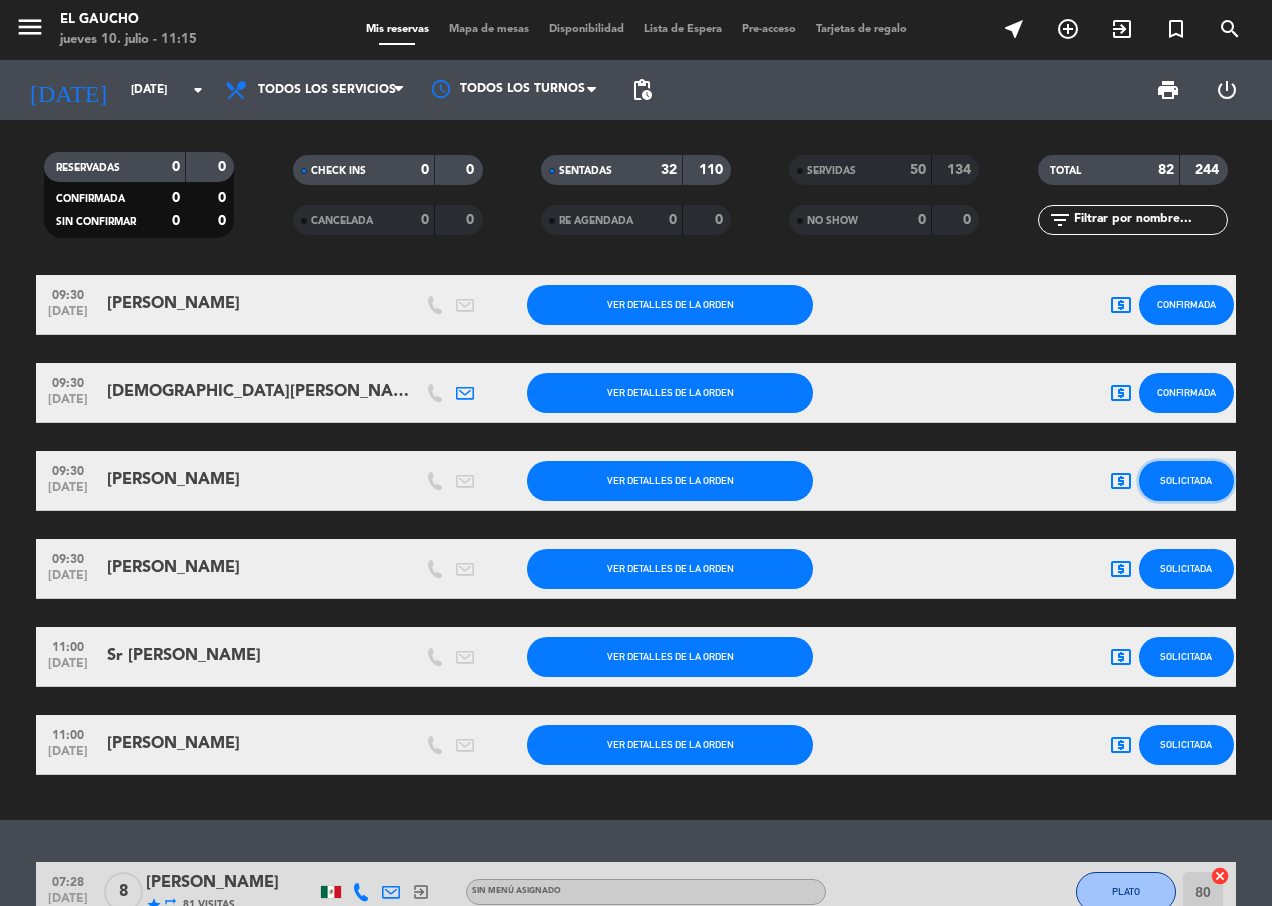 click on "Solicitada" 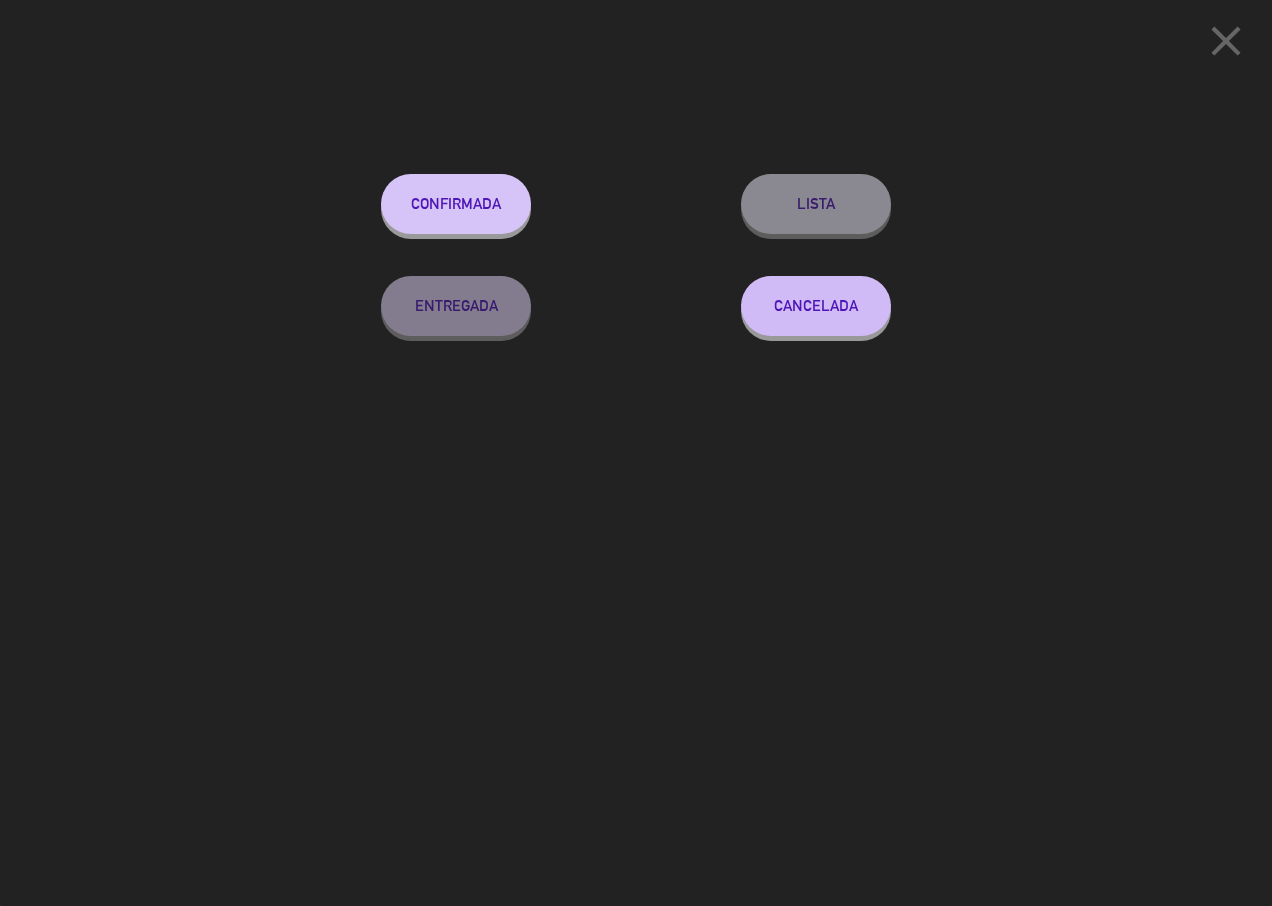 click on "Confirmada" 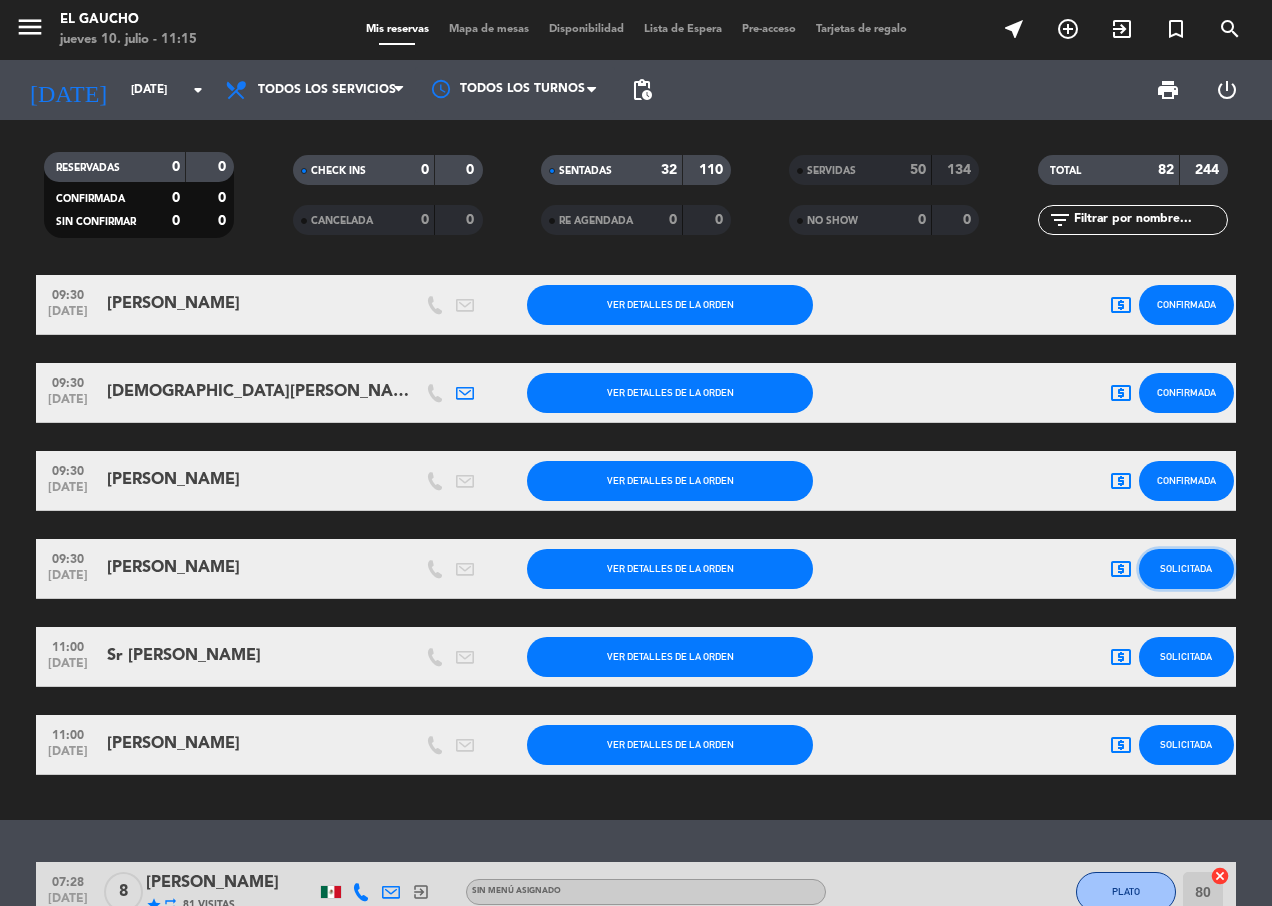 click on "Solicitada" 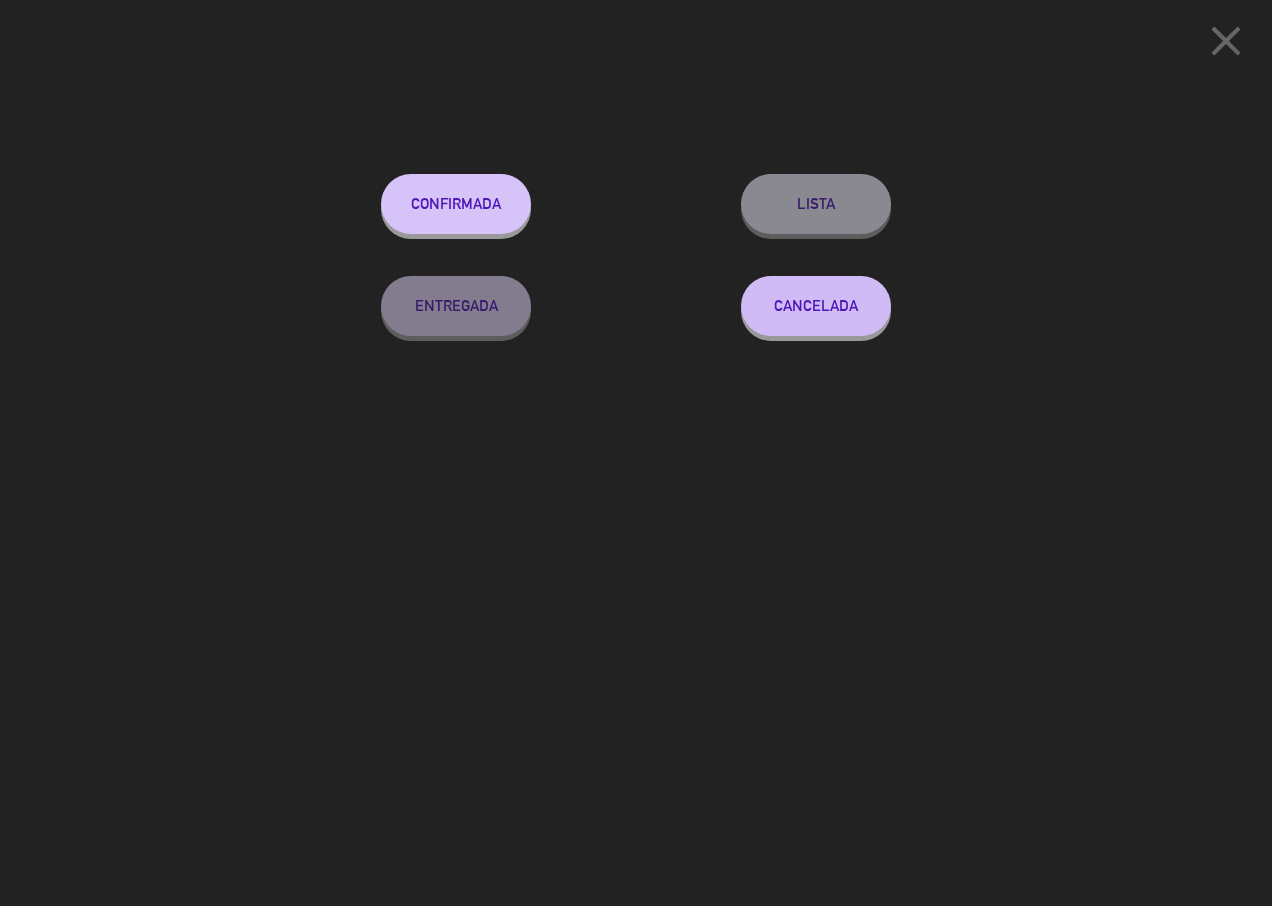 click on "Confirmada" 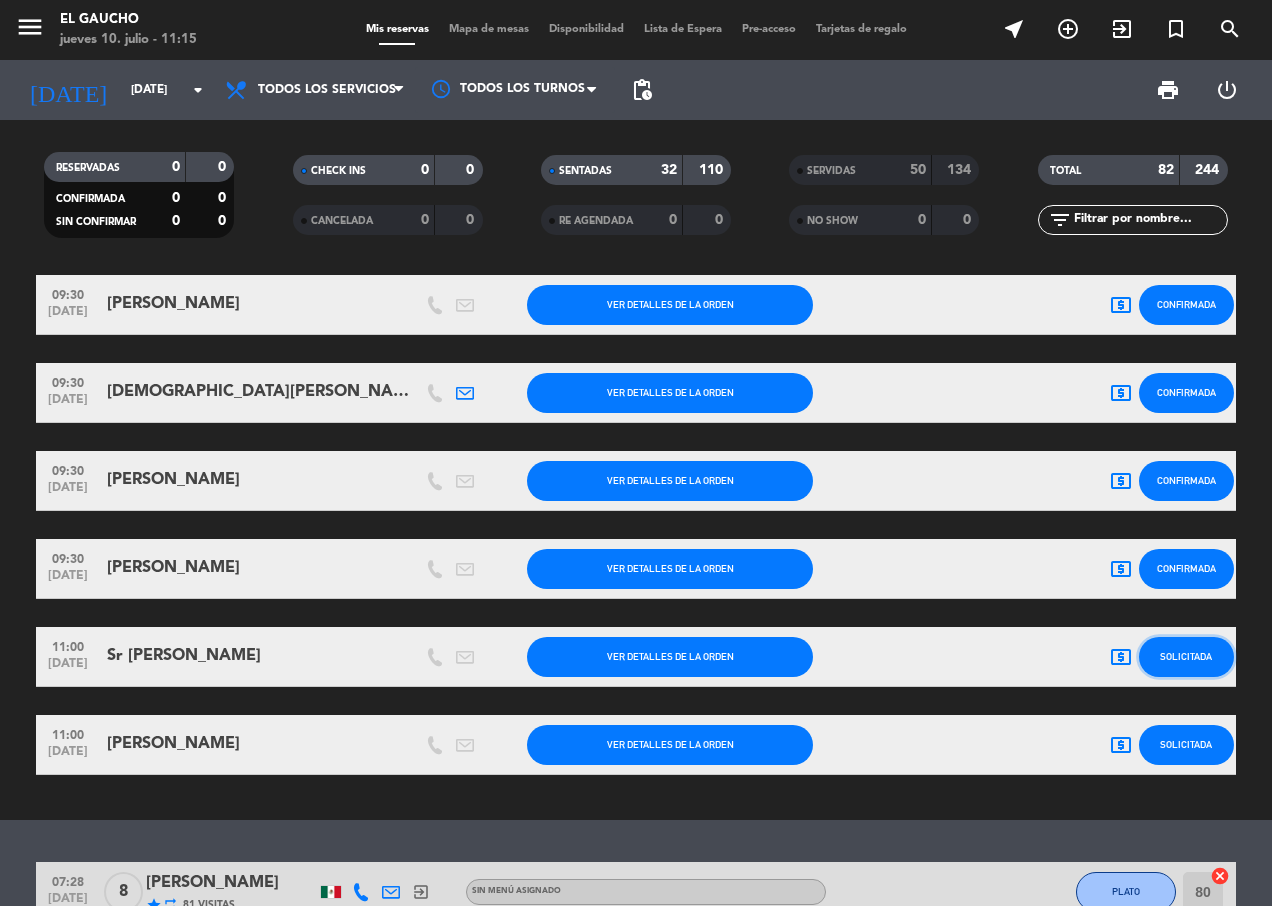 drag, startPoint x: 1174, startPoint y: 649, endPoint x: 1166, endPoint y: 638, distance: 13.601471 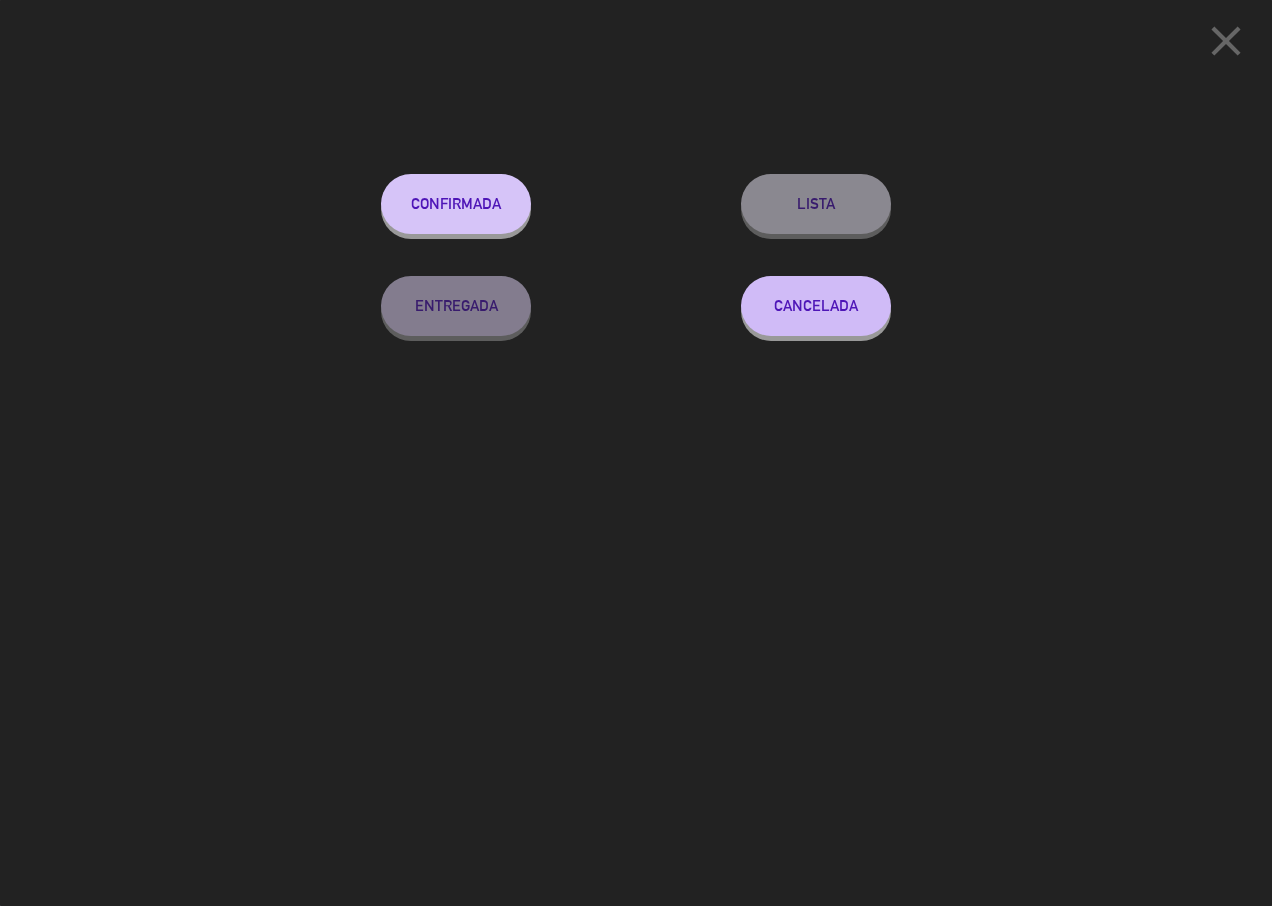 click on "Confirmada" 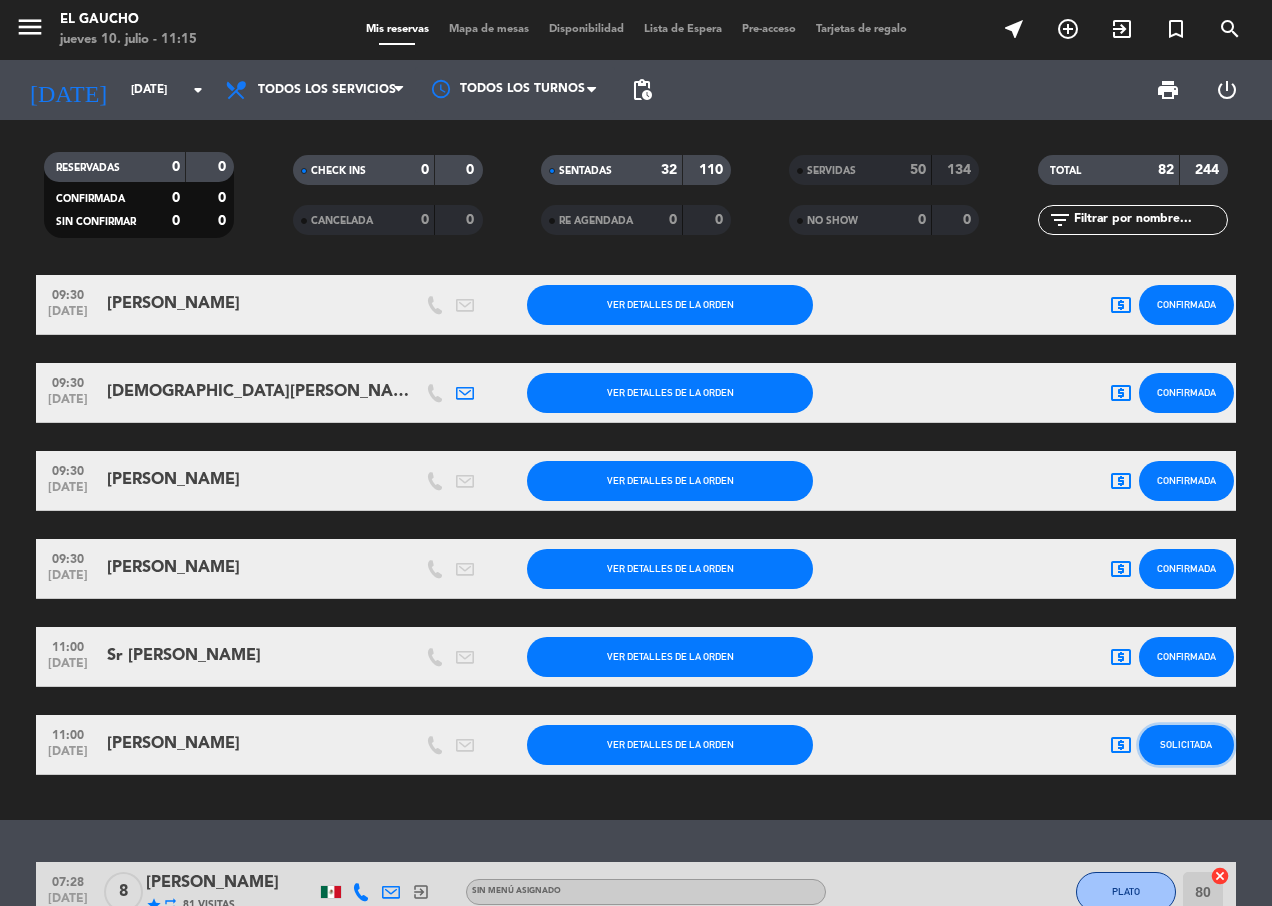 click on "Solicitada" 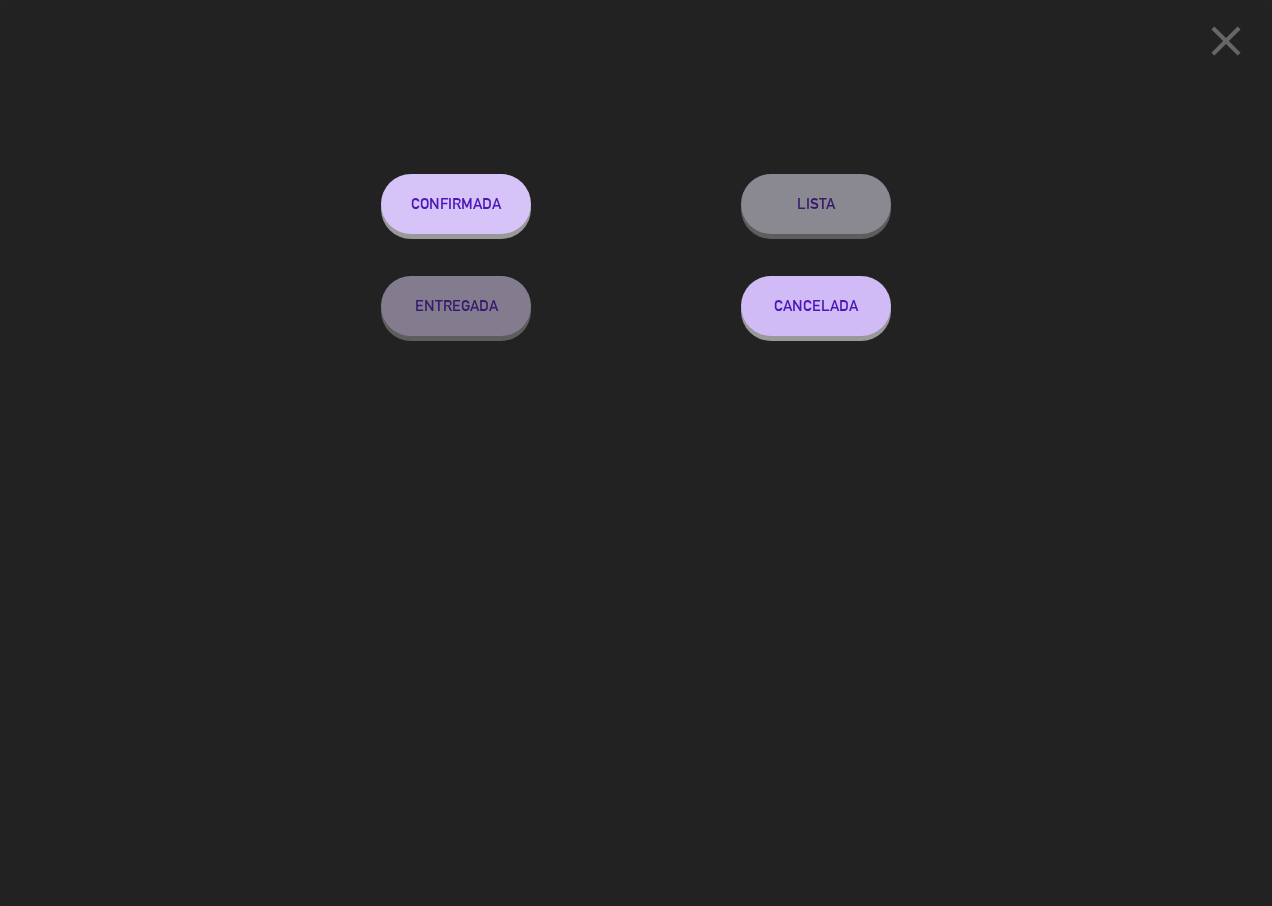 click on "Confirmada" 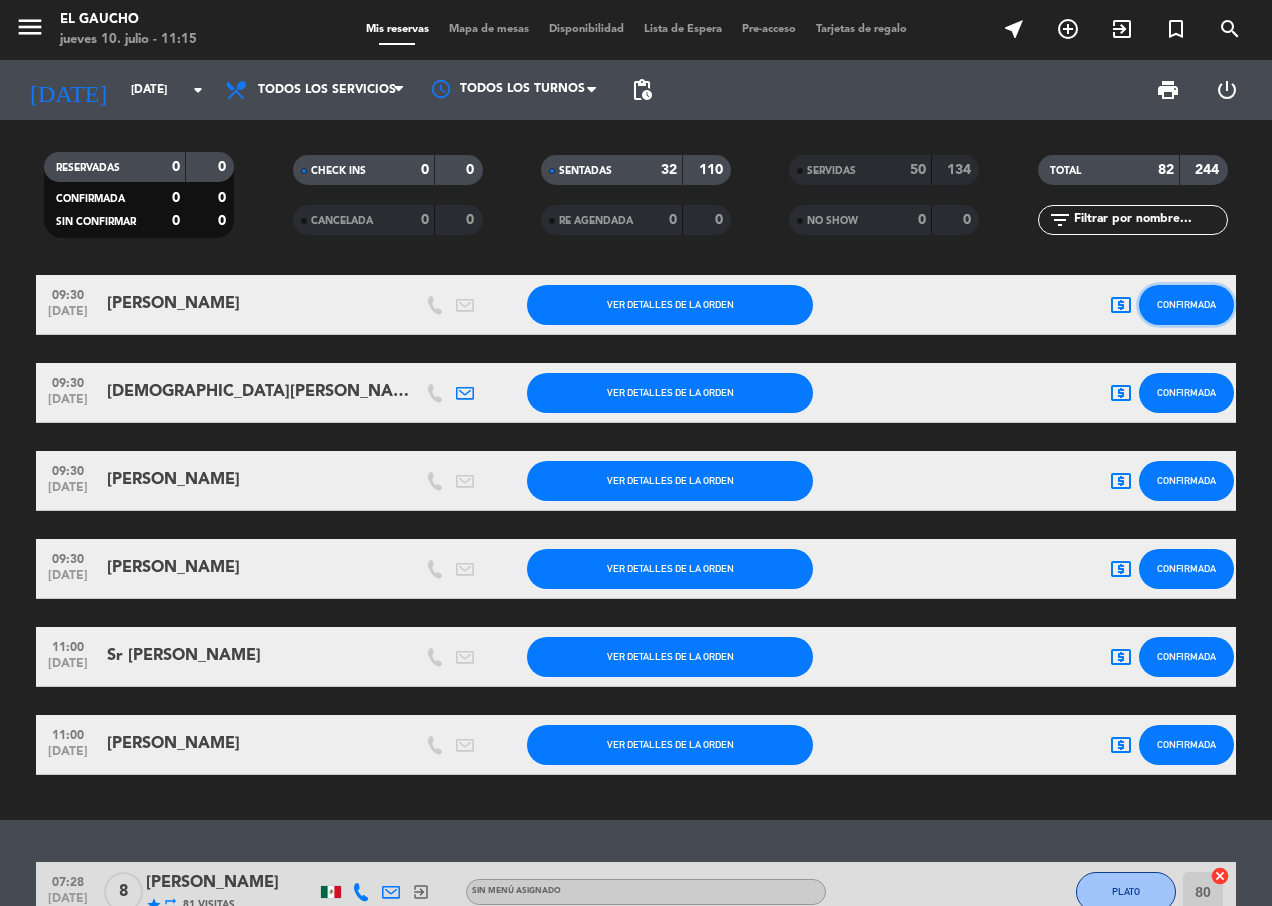 click on "Confirmada" 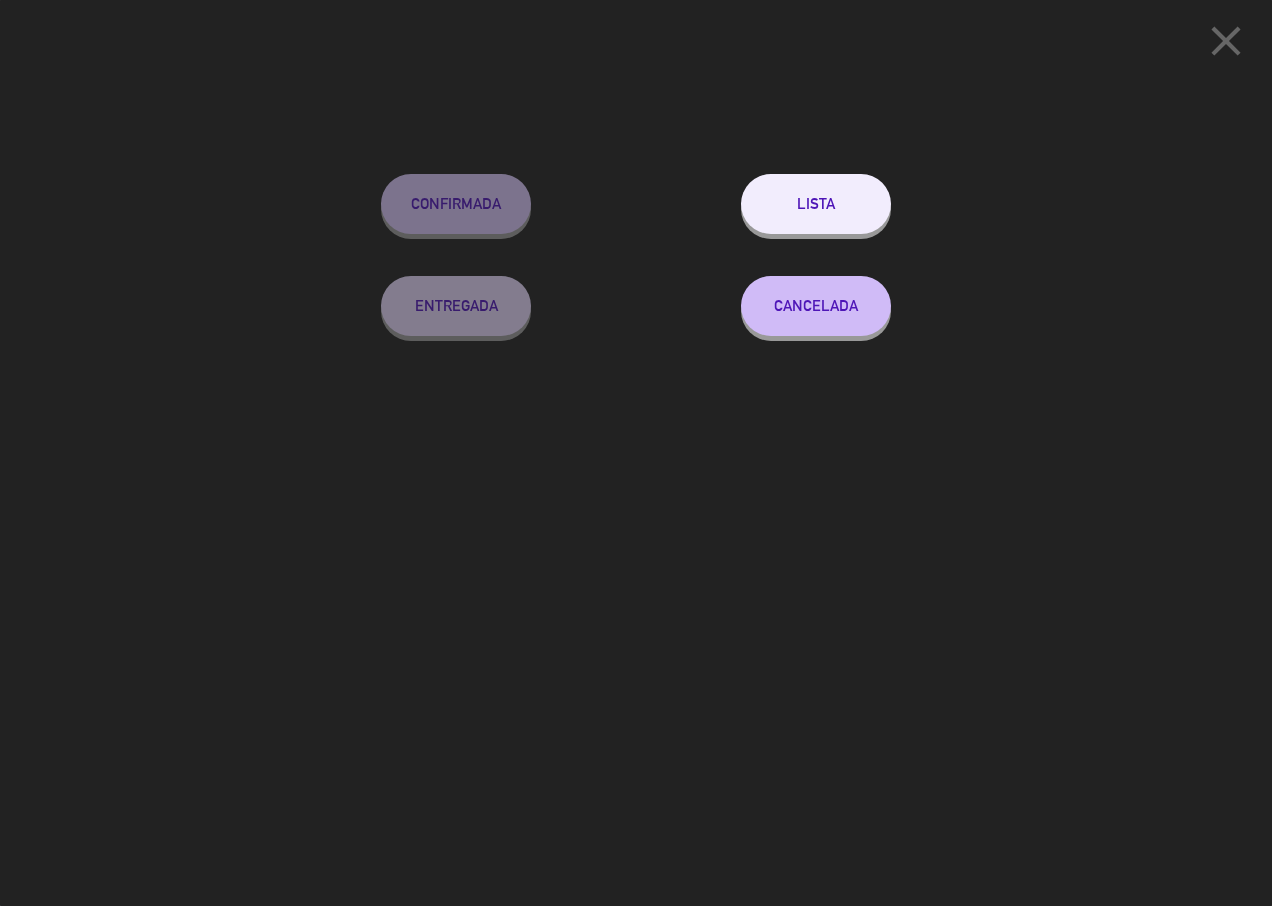 click on "Lista" 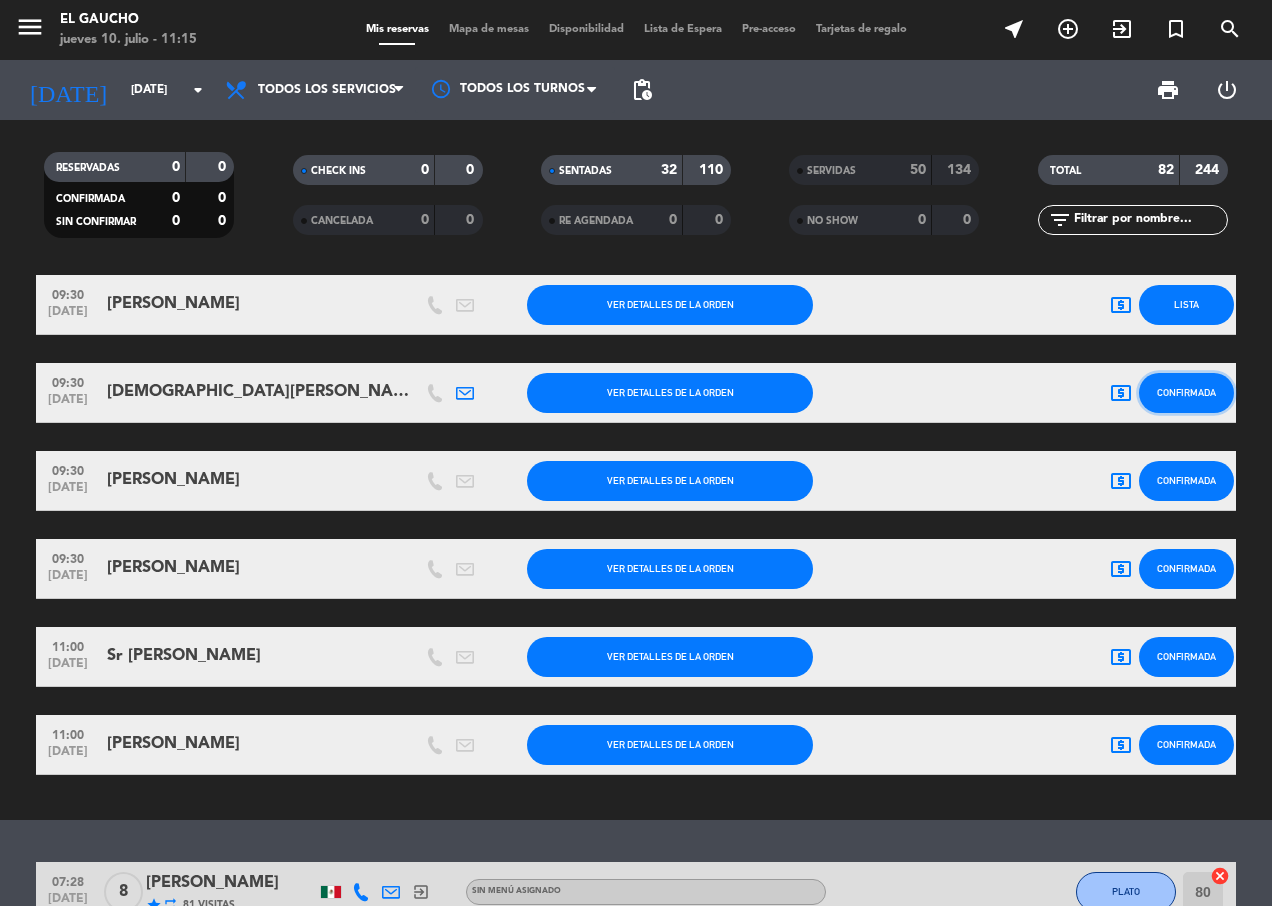 click on "Confirmada" 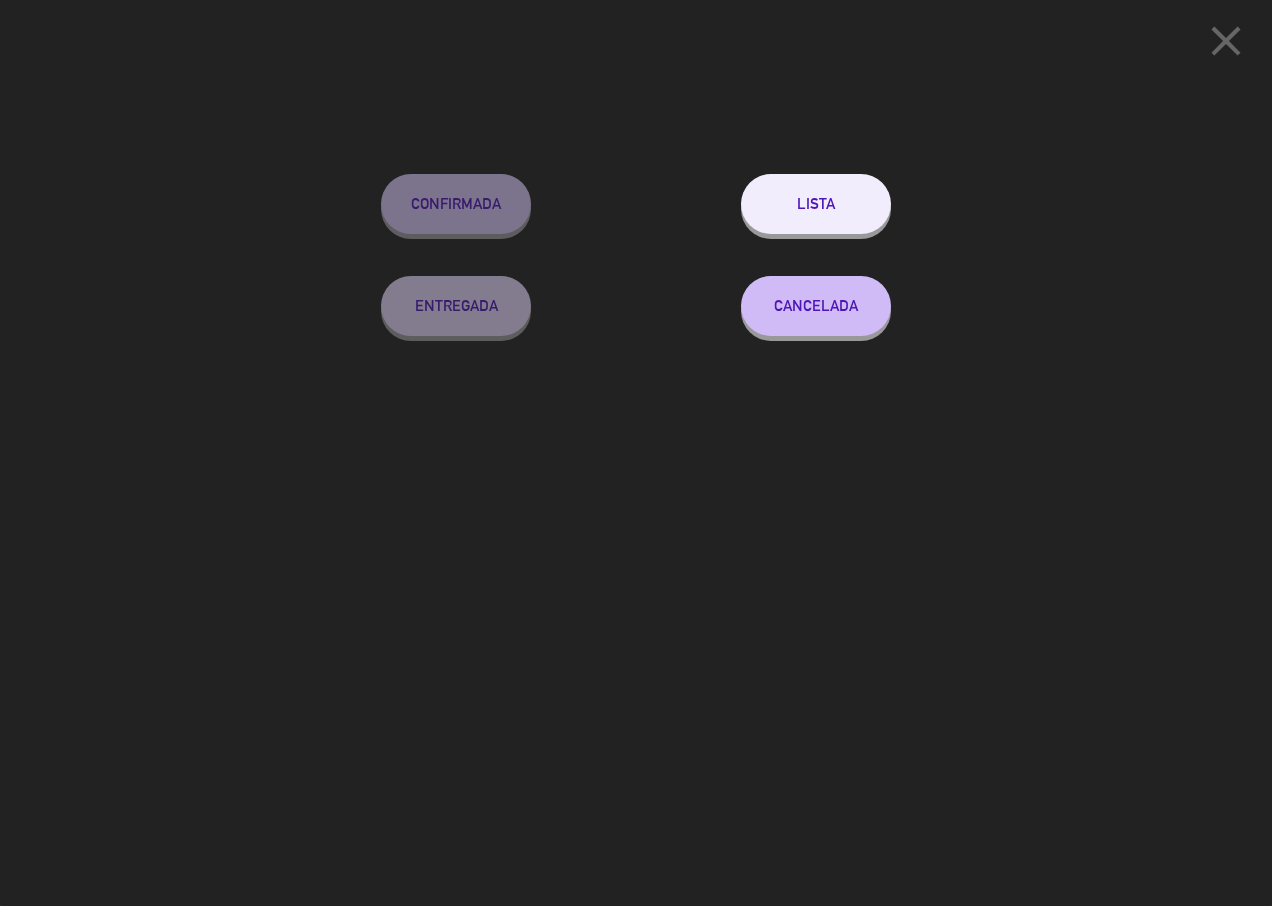 drag, startPoint x: 795, startPoint y: 208, endPoint x: 809, endPoint y: 212, distance: 14.56022 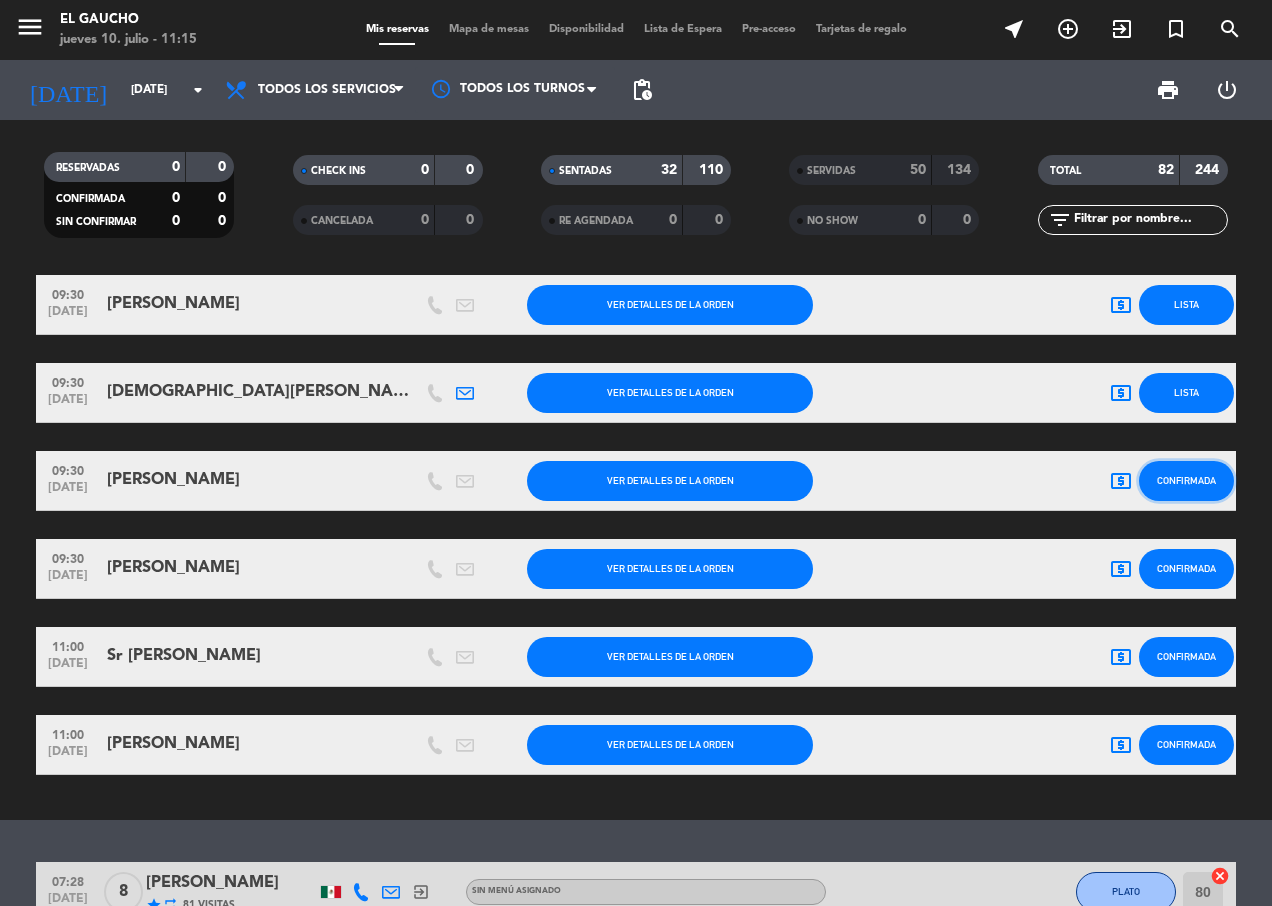click on "Confirmada" 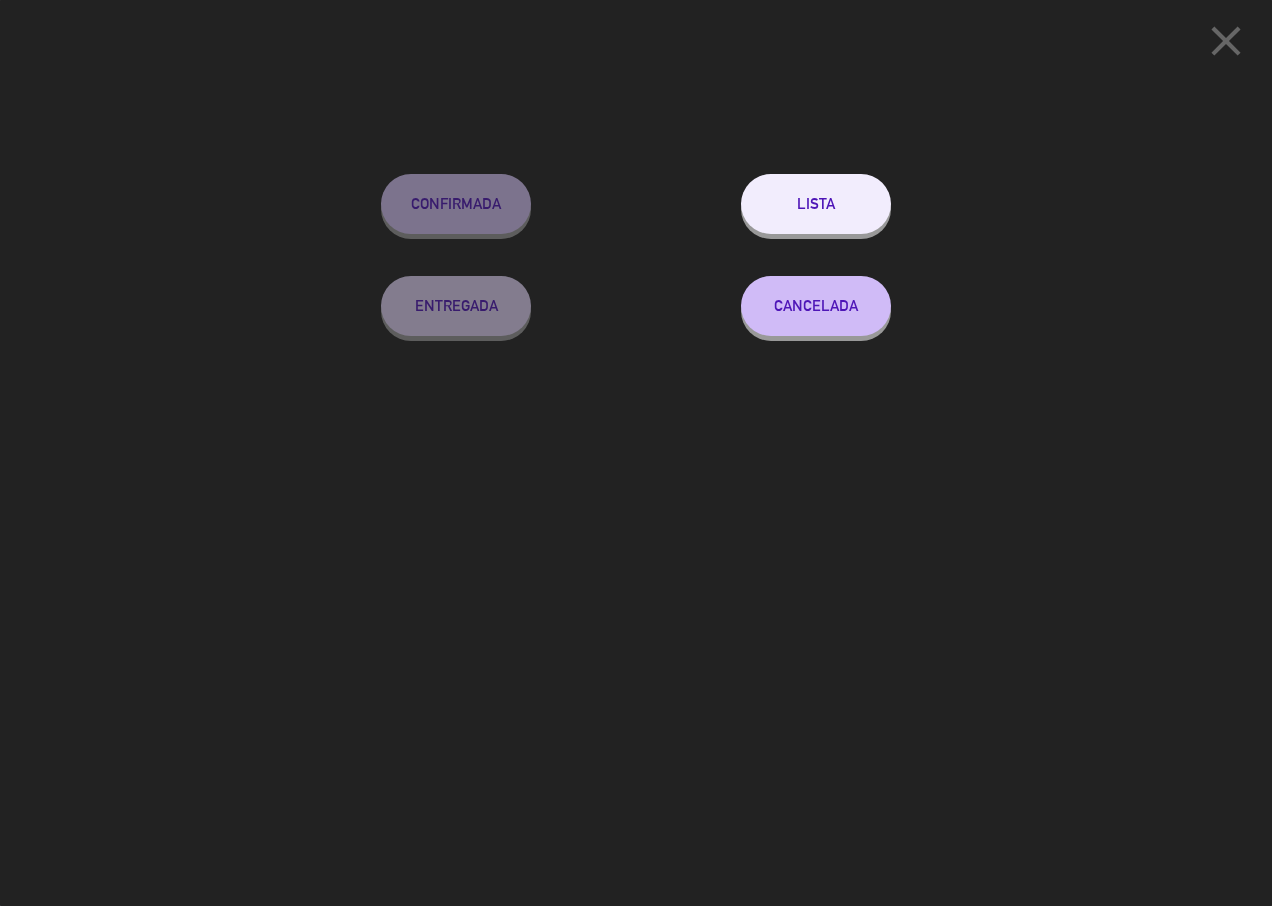 click on "Lista" 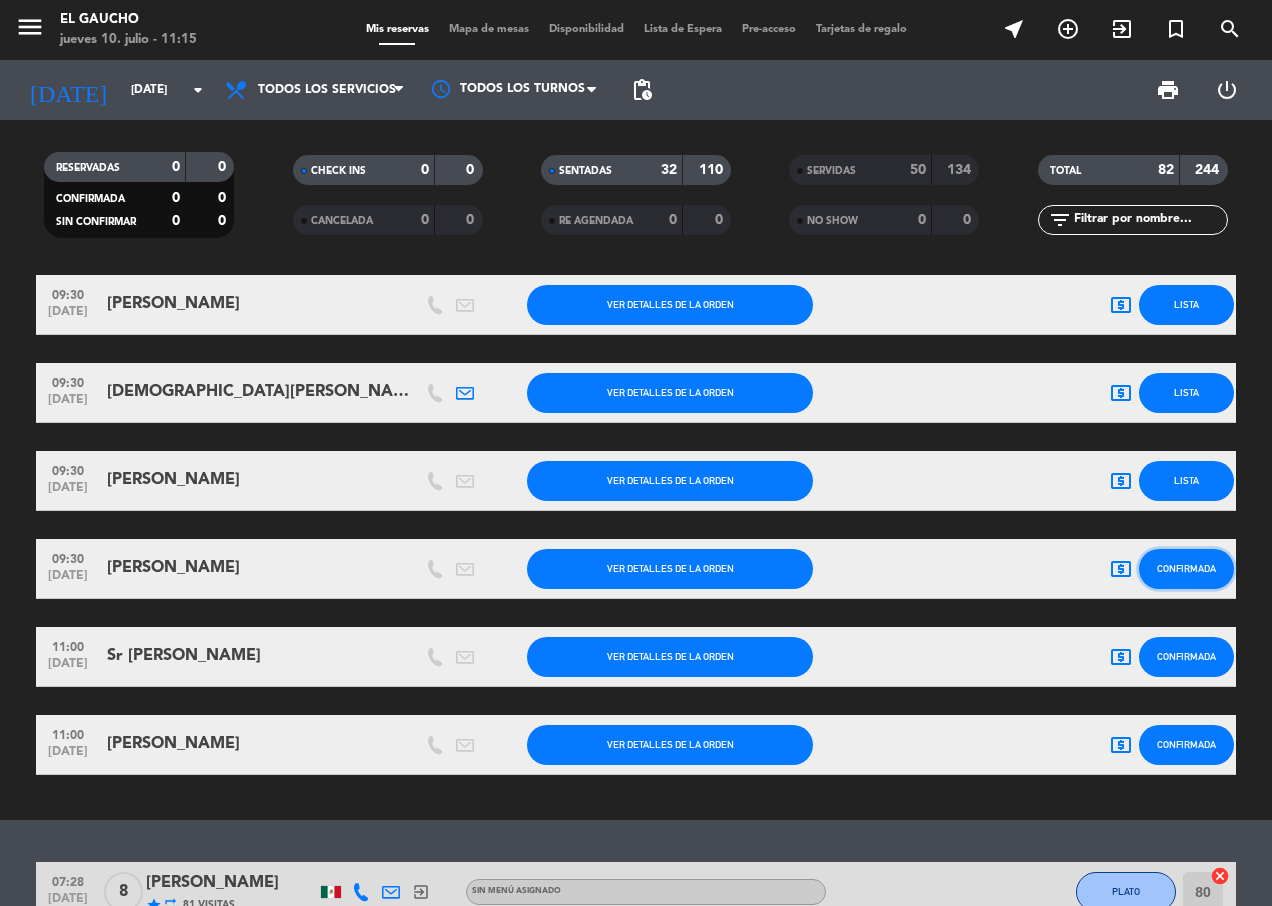 click on "Confirmada" 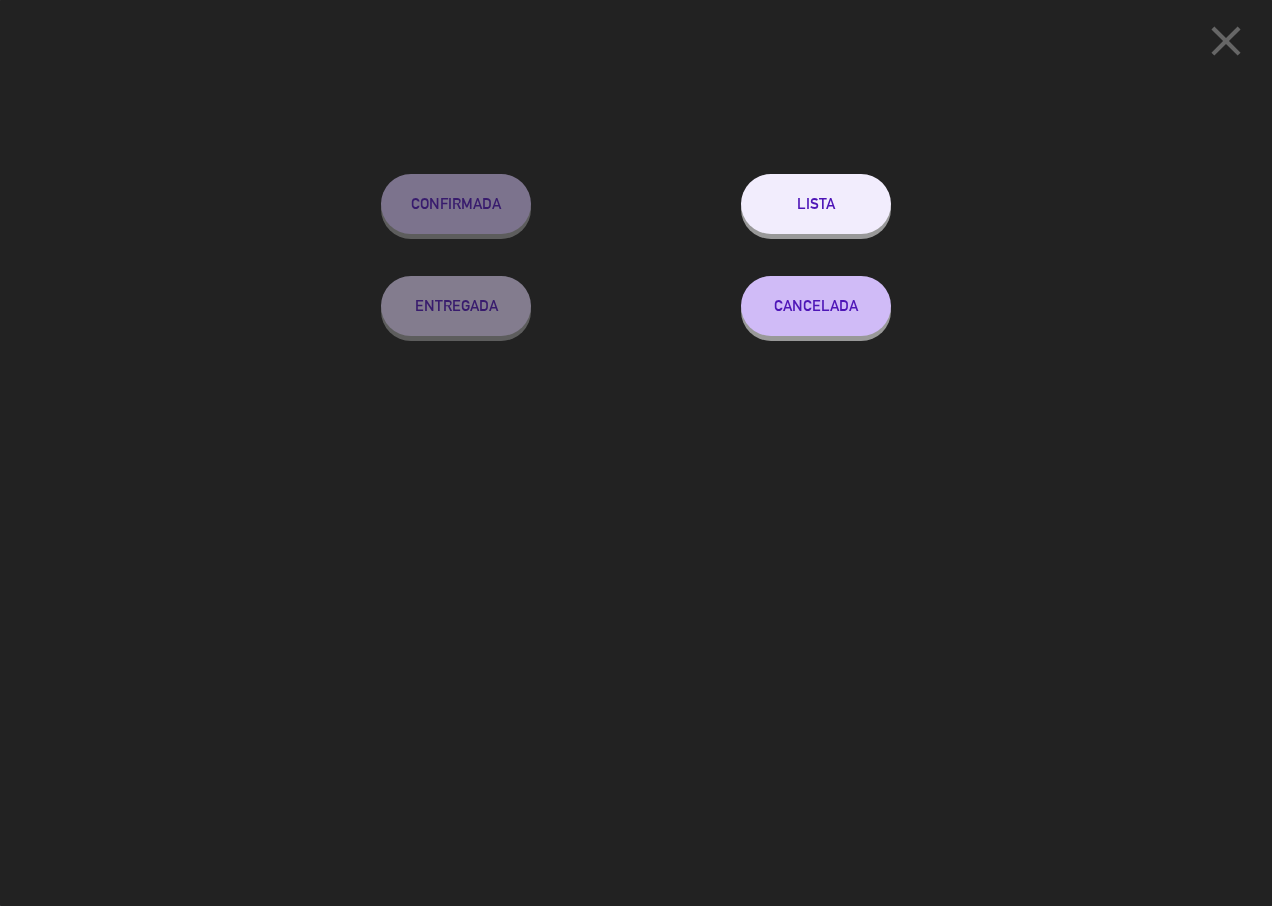 drag, startPoint x: 761, startPoint y: 209, endPoint x: 1089, endPoint y: 511, distance: 445.85648 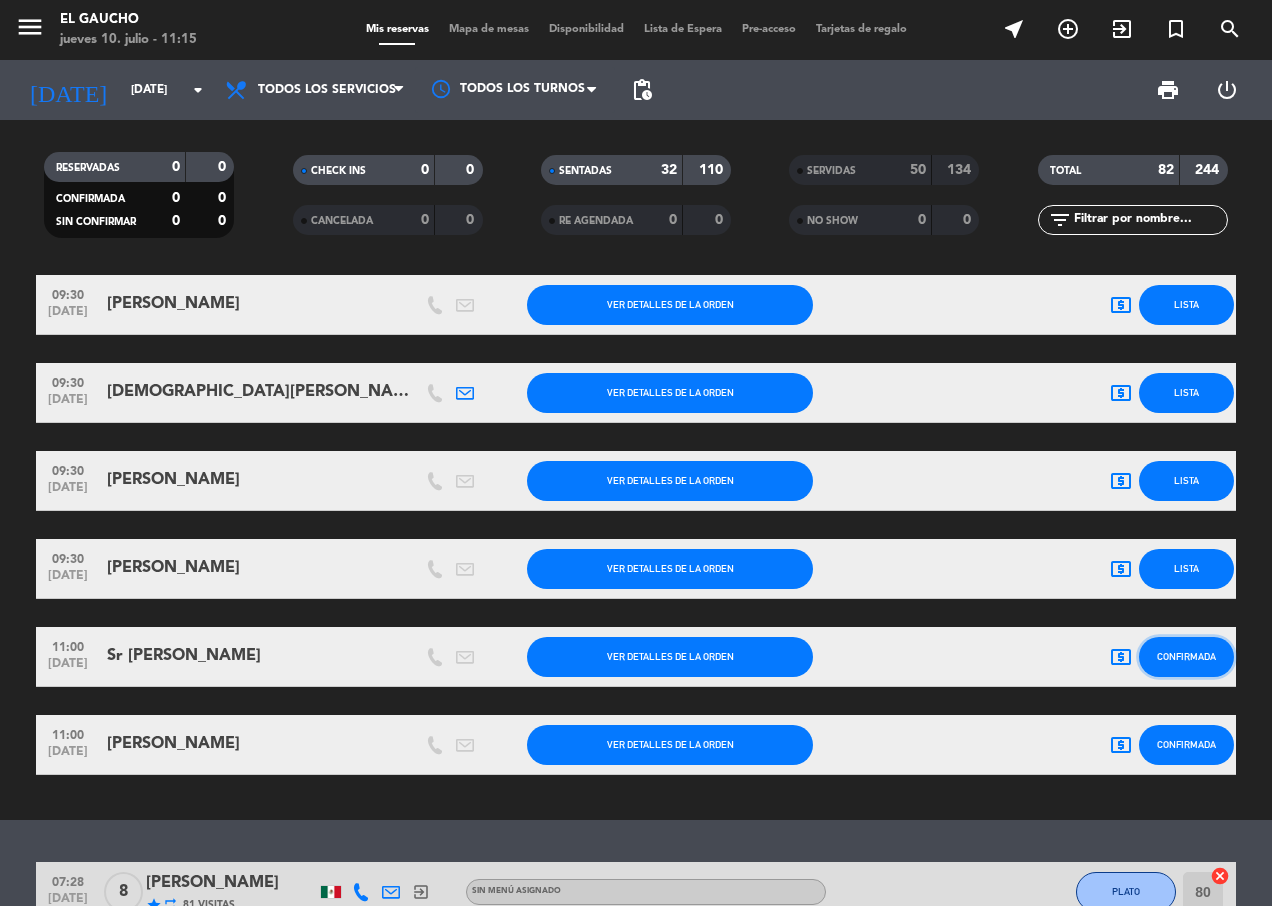 click on "Confirmada" 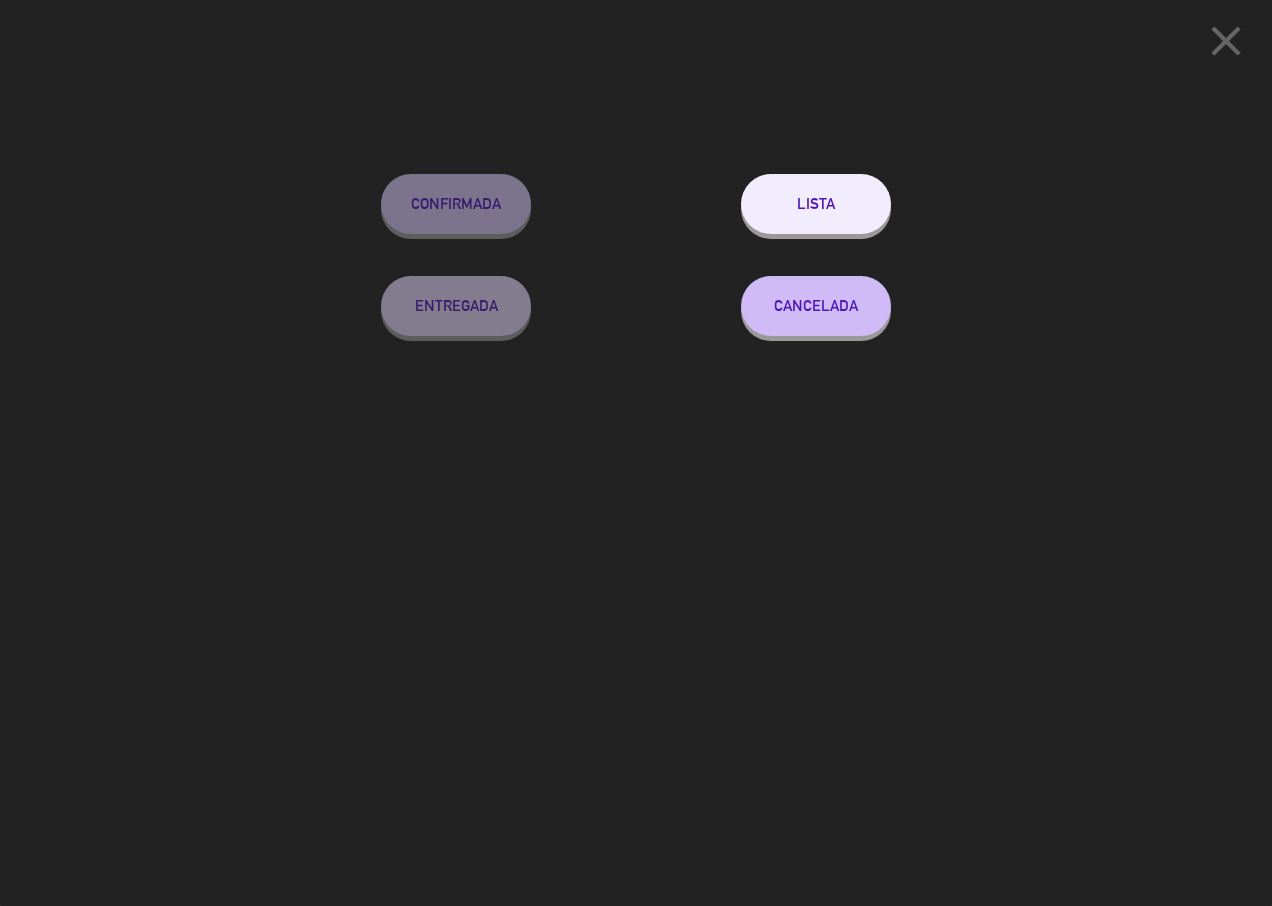 drag, startPoint x: 863, startPoint y: 209, endPoint x: 977, endPoint y: 491, distance: 304.171 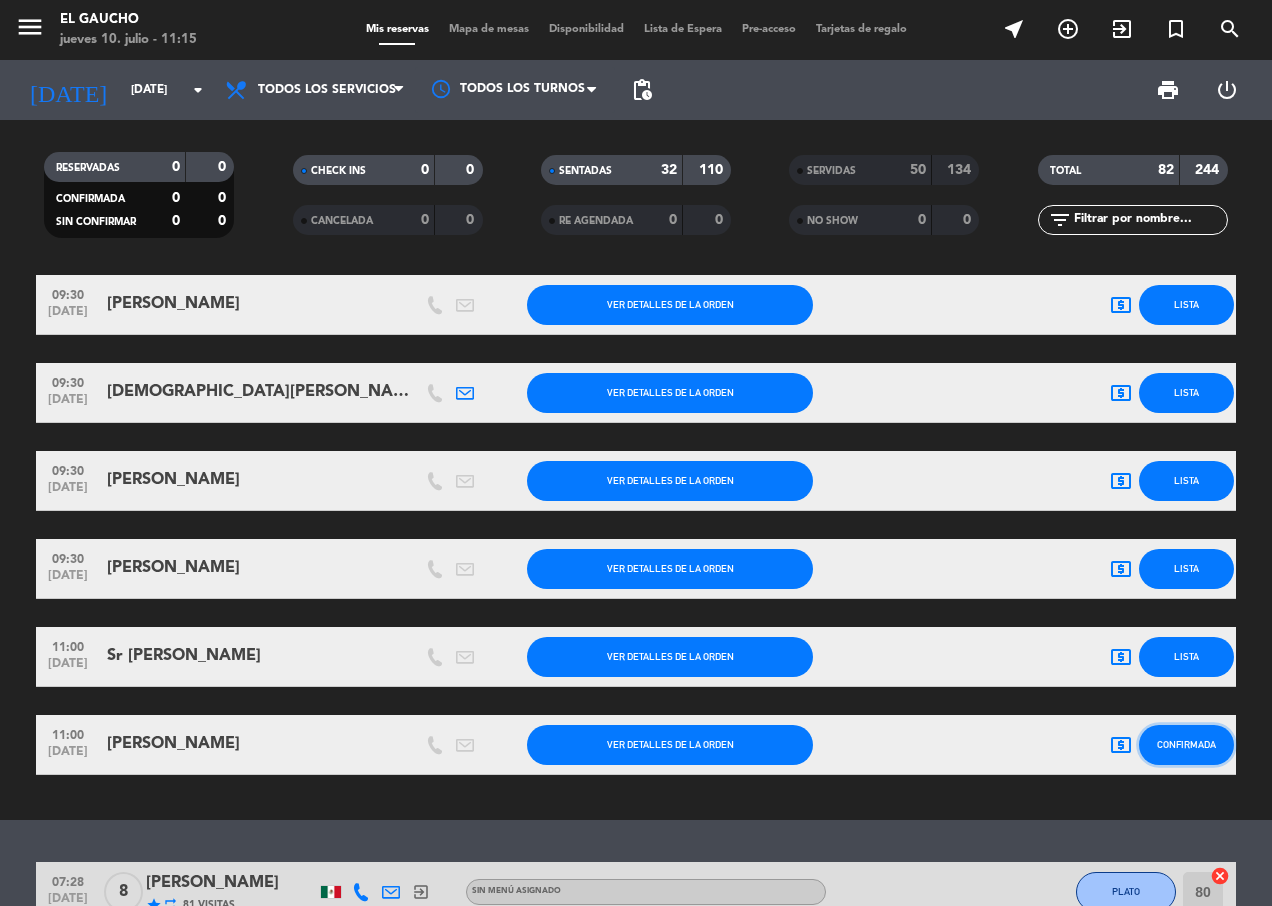 click on "Confirmada" 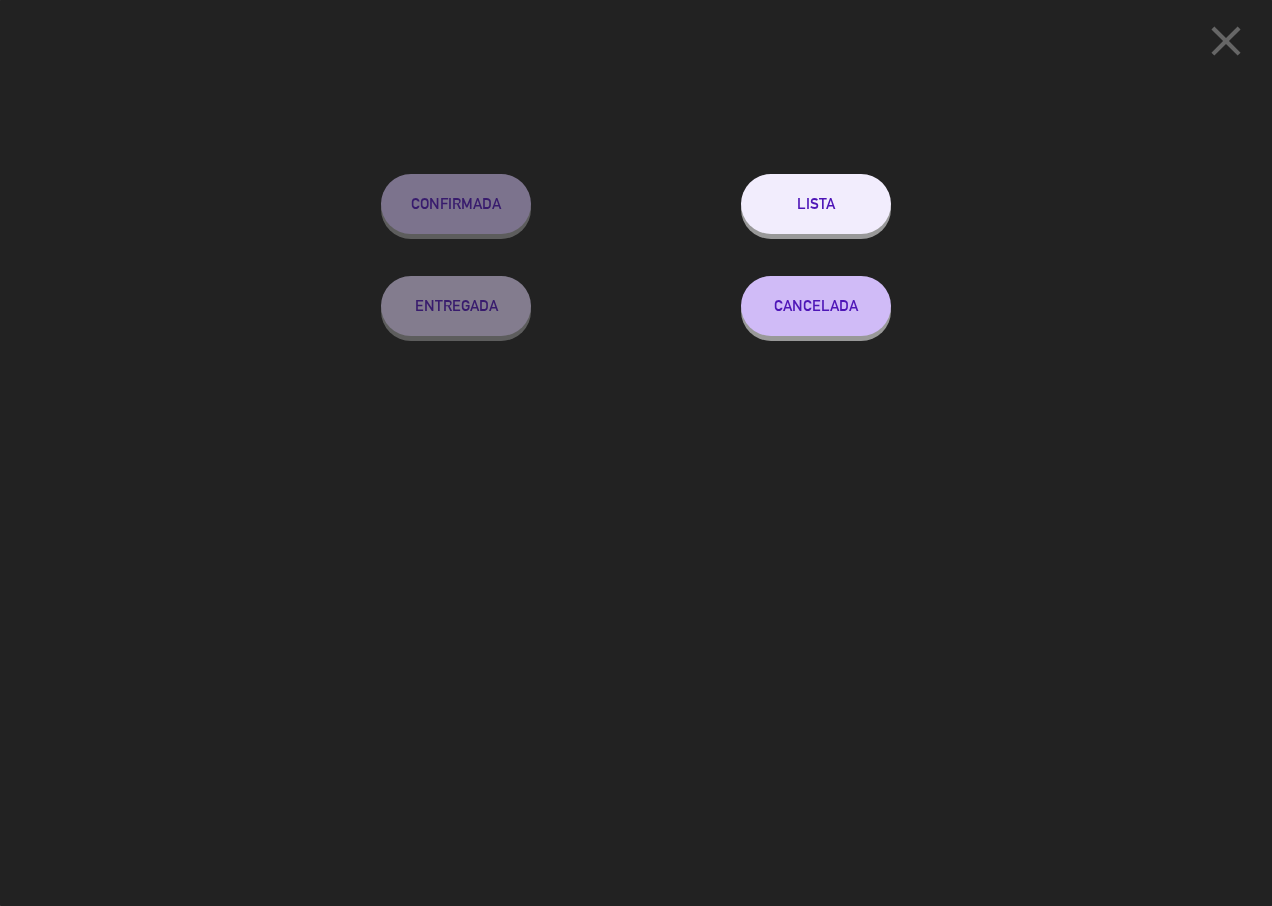 click on "Lista" 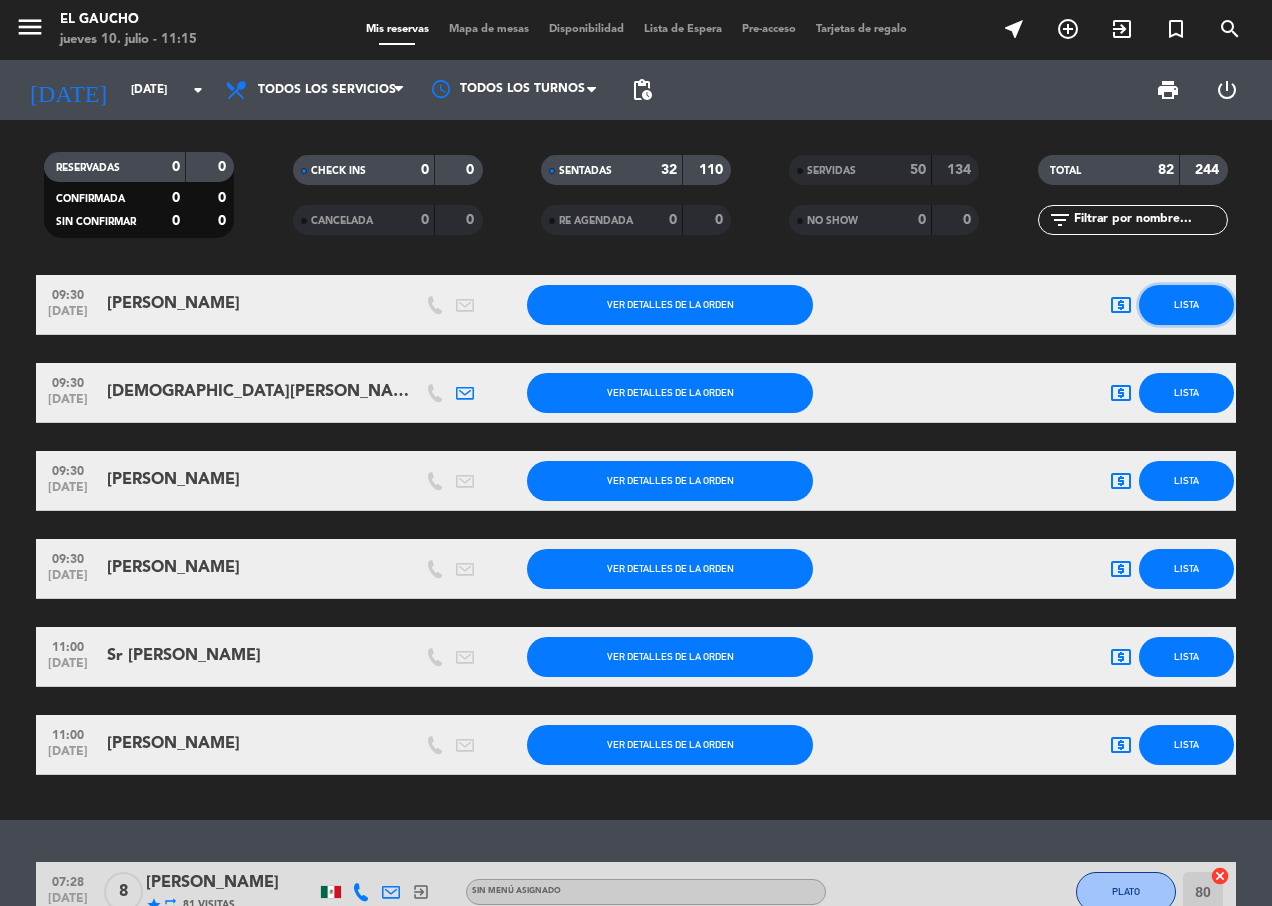 click on "Lista" 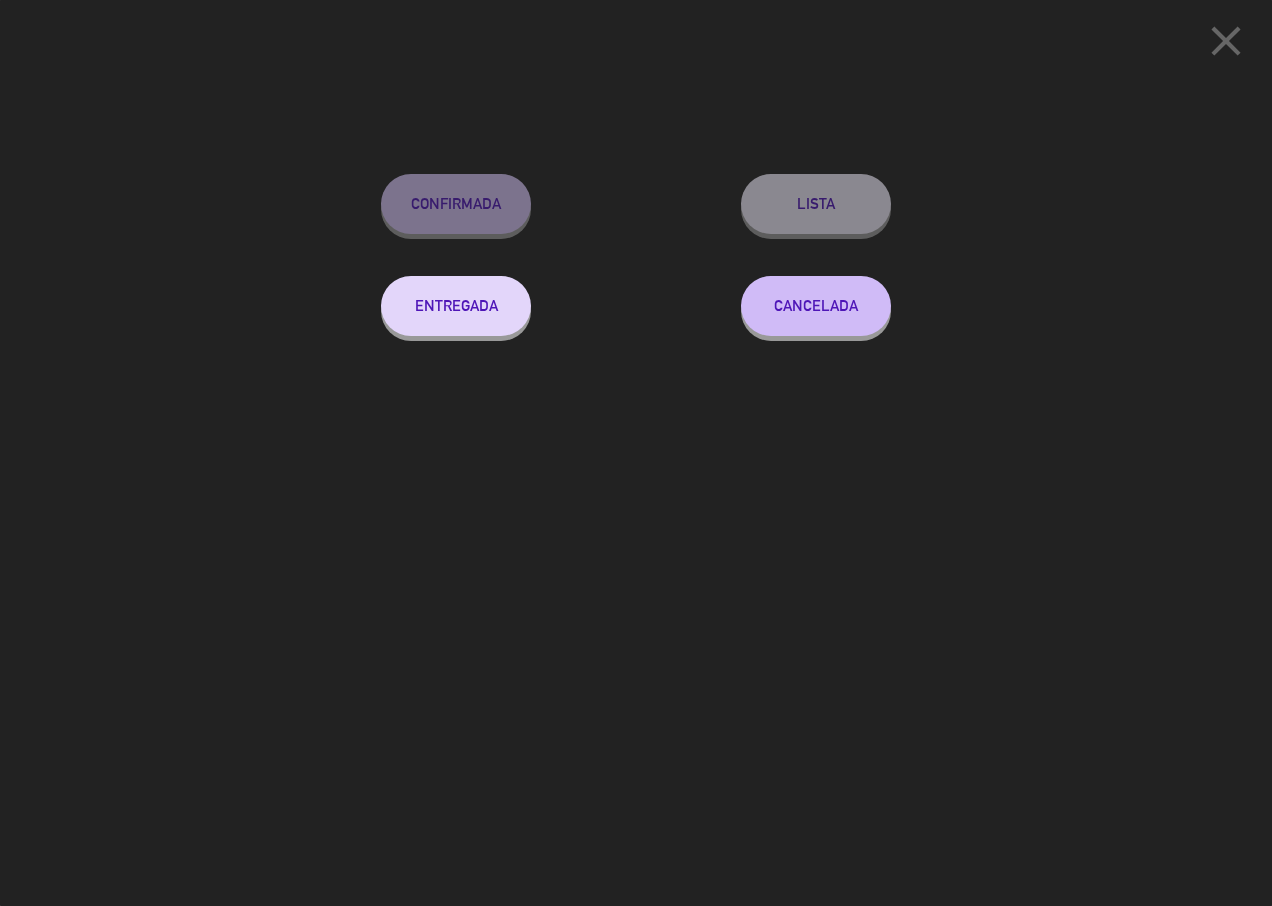 click on "Entregada" 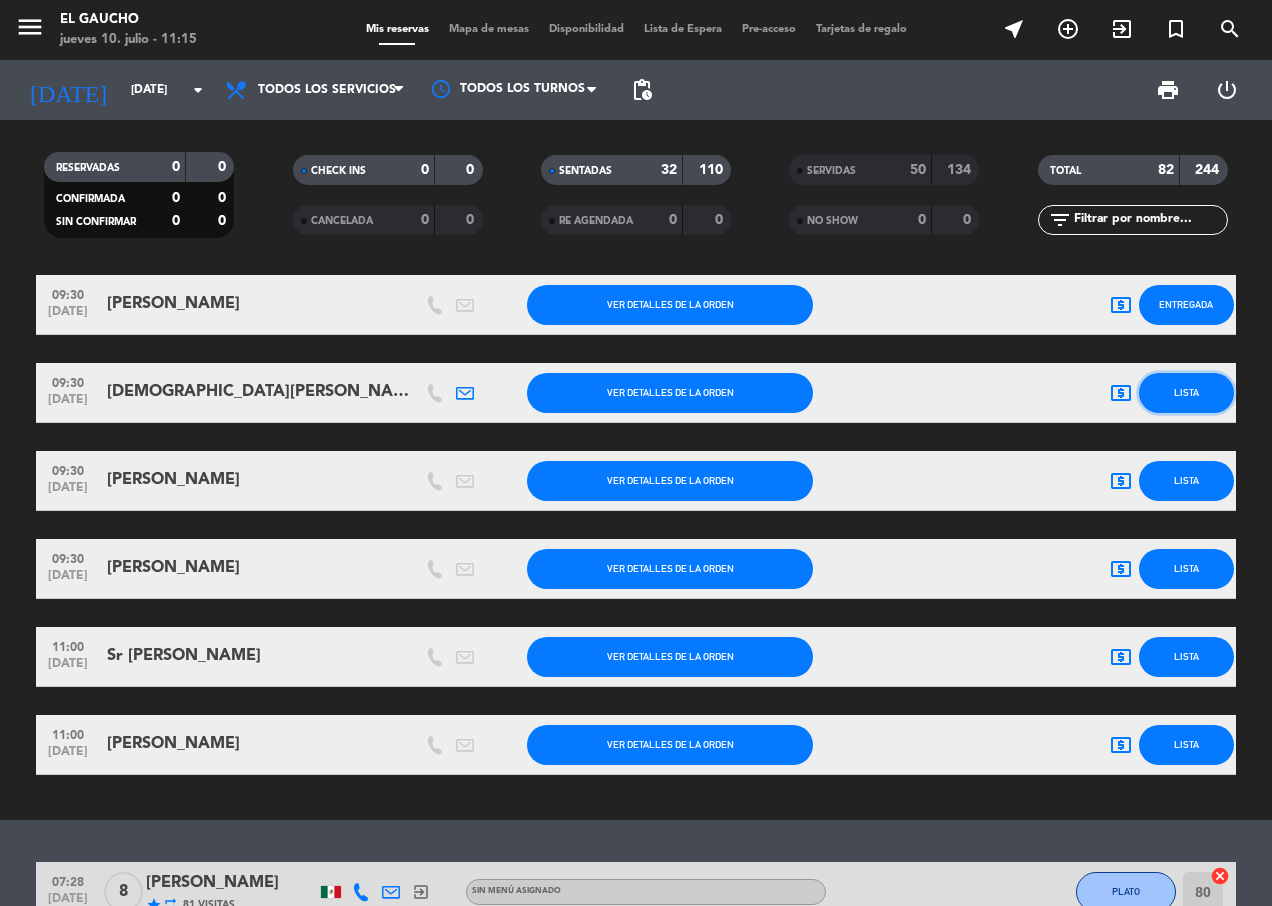 click on "Lista" 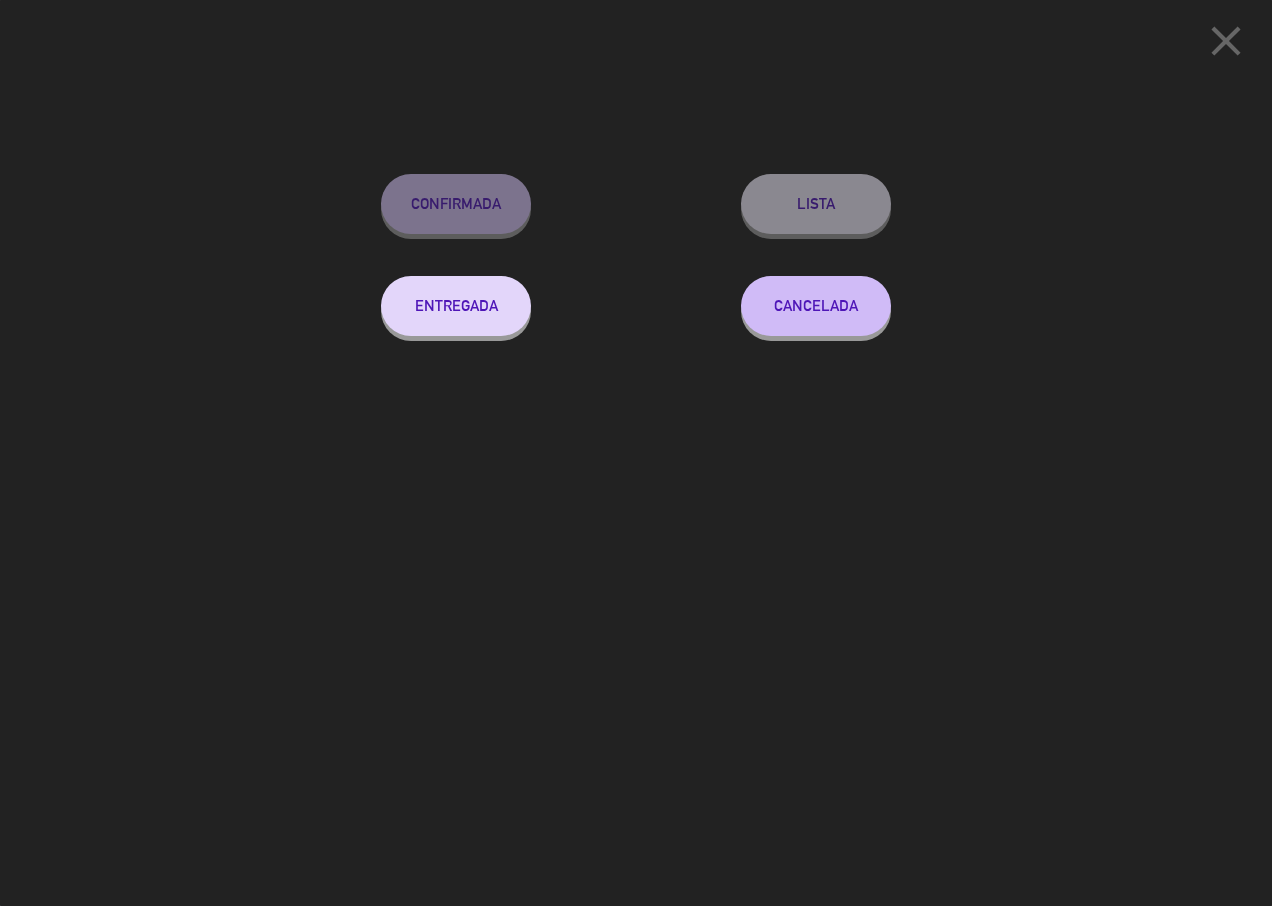 drag, startPoint x: 478, startPoint y: 299, endPoint x: 793, endPoint y: 411, distance: 334.3187 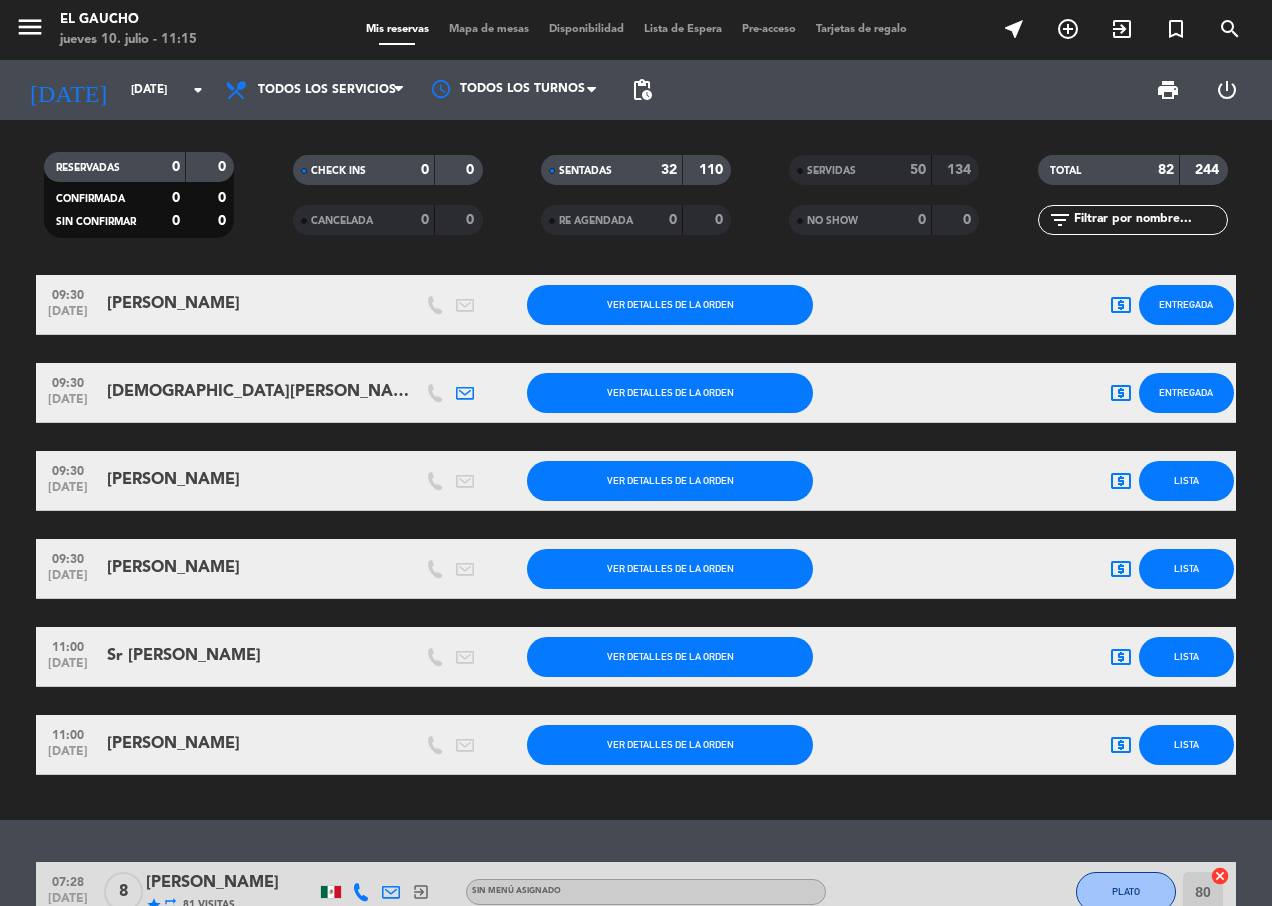 click on "Lista" 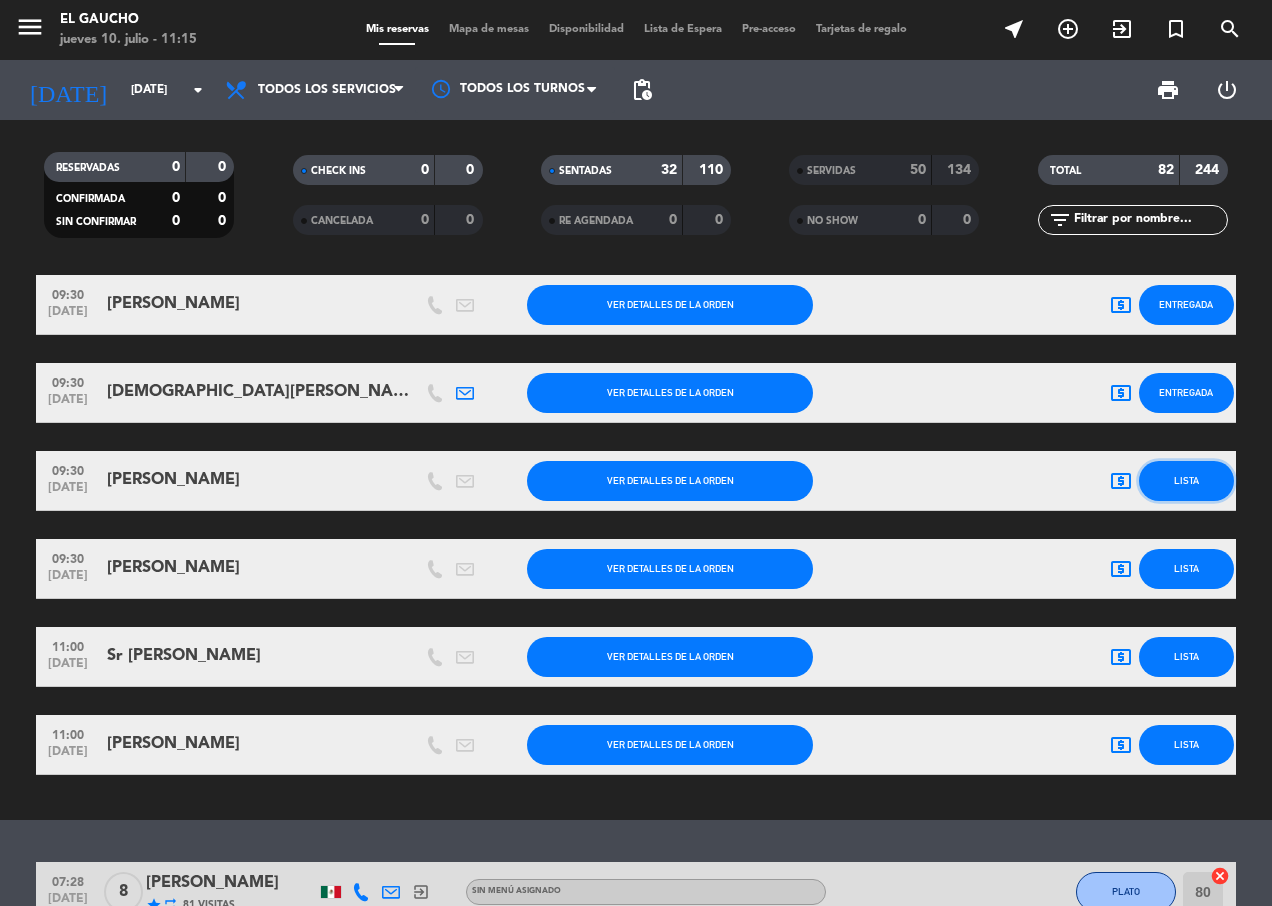 click on "Lista" 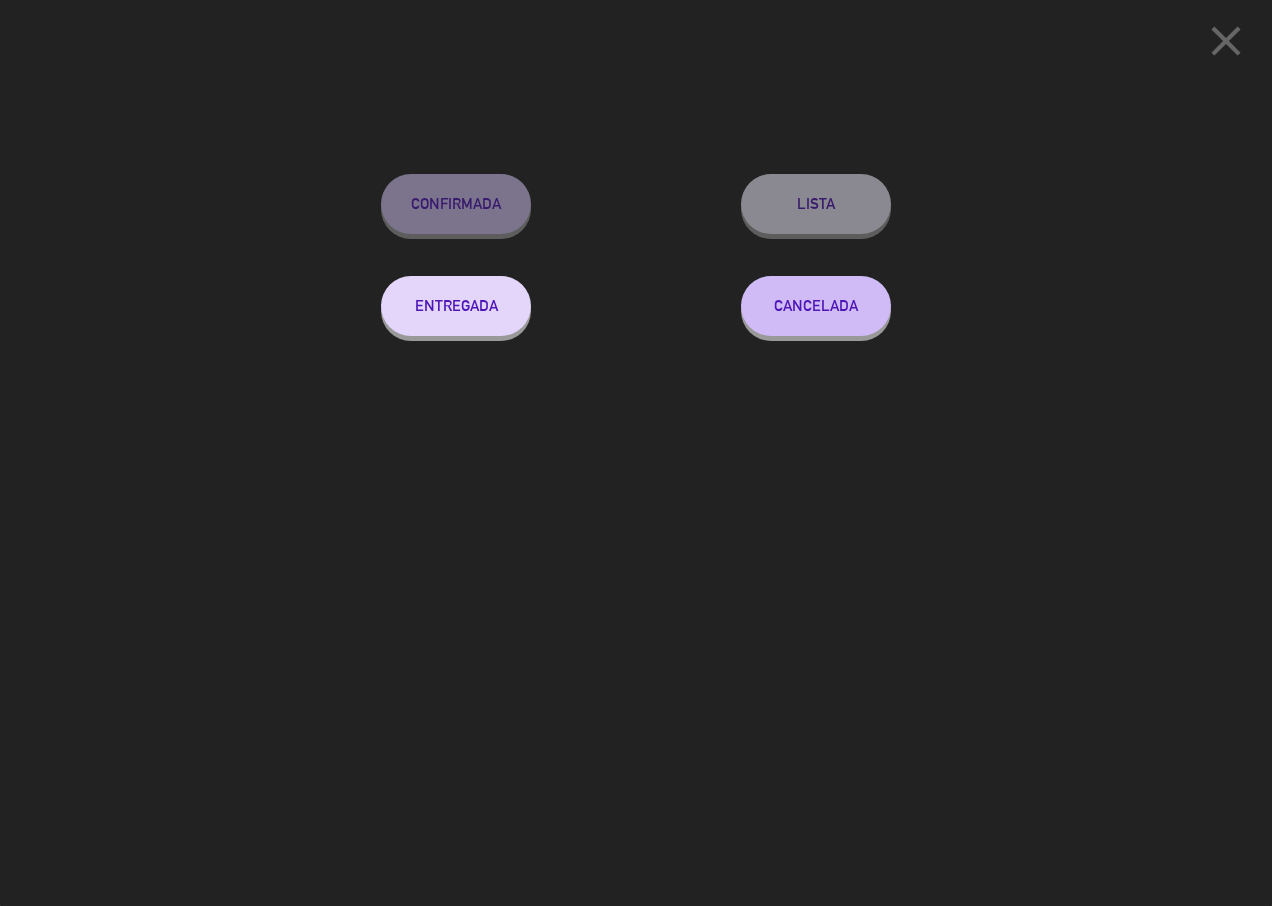 click on "Entregada" 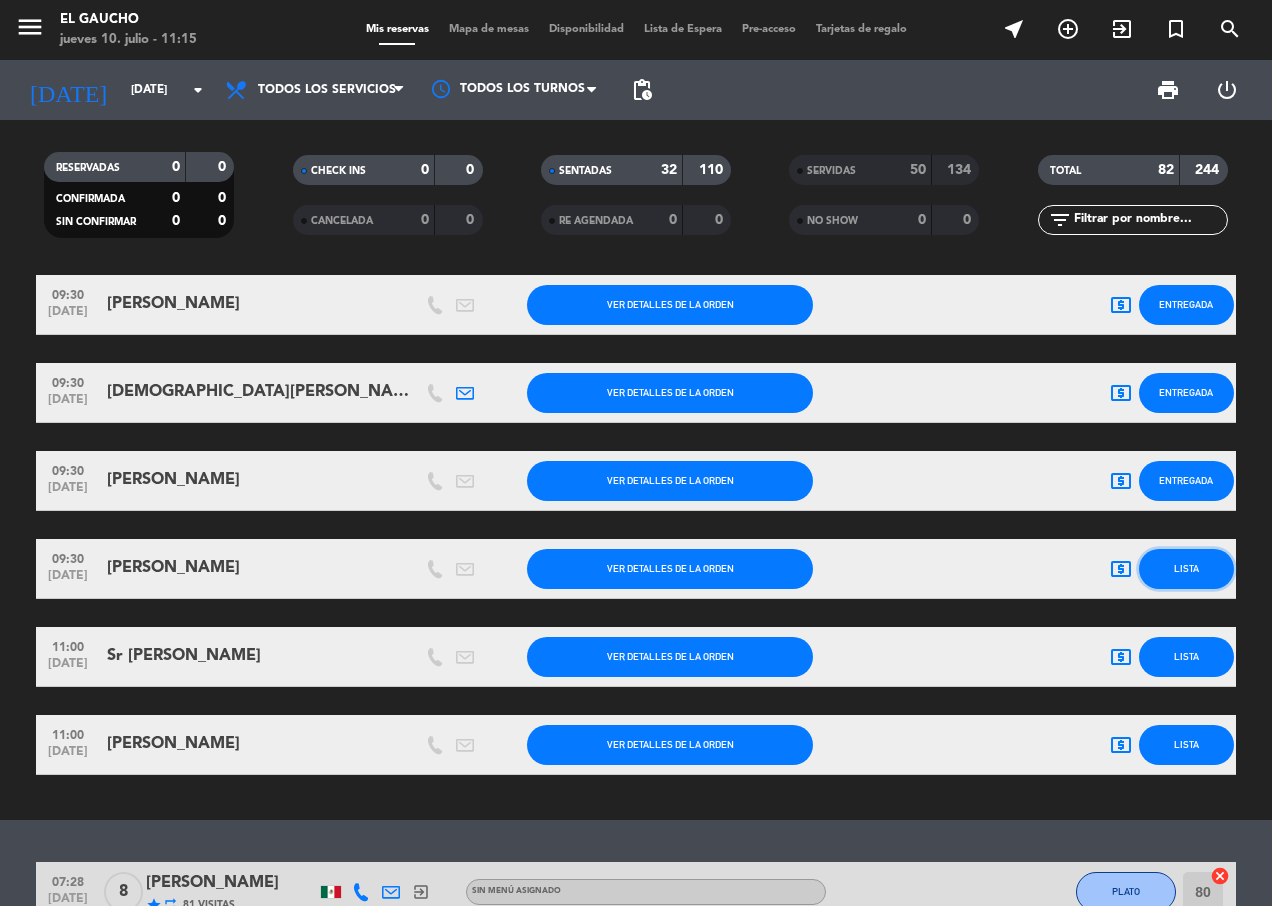 click on "Lista" 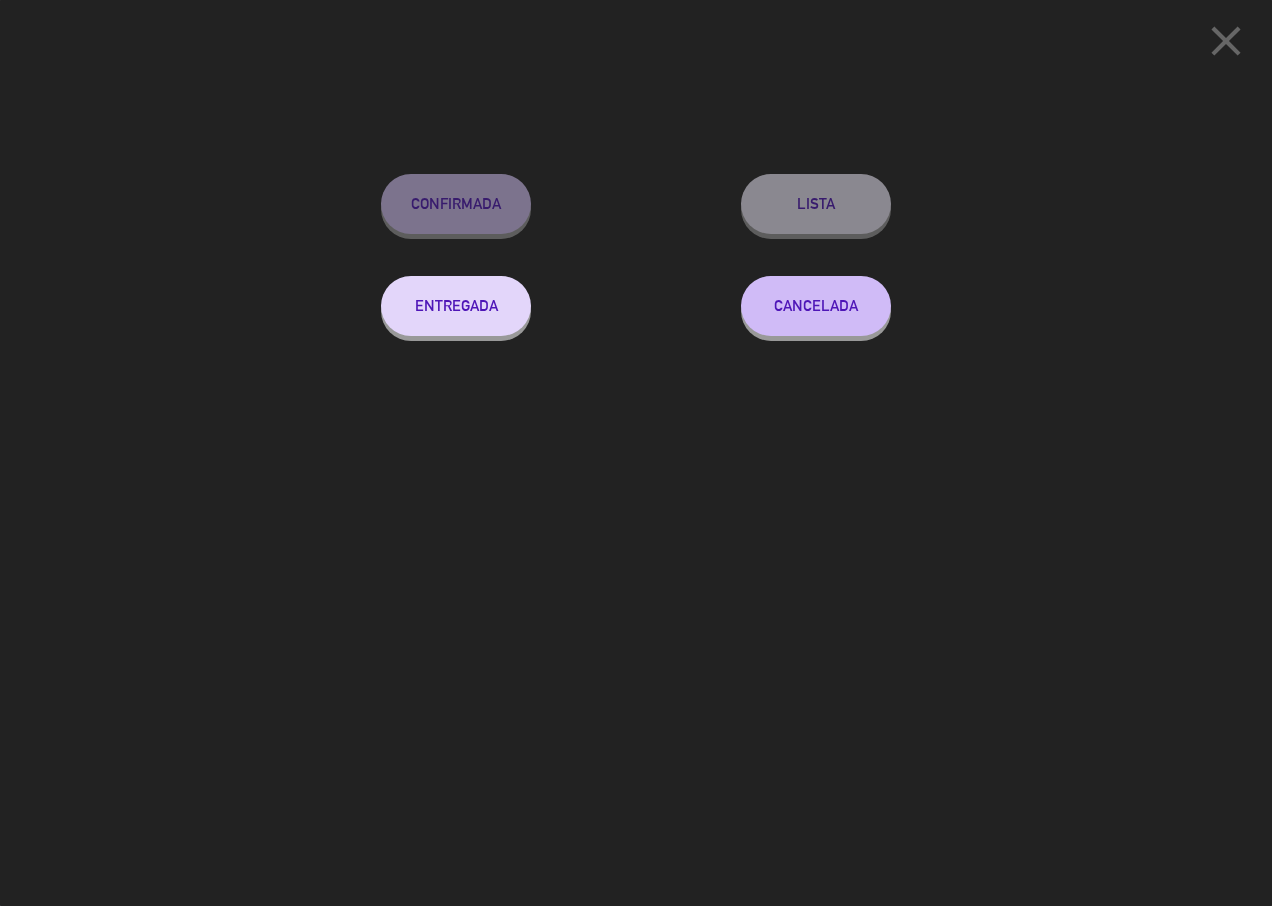 click on "Entregada" 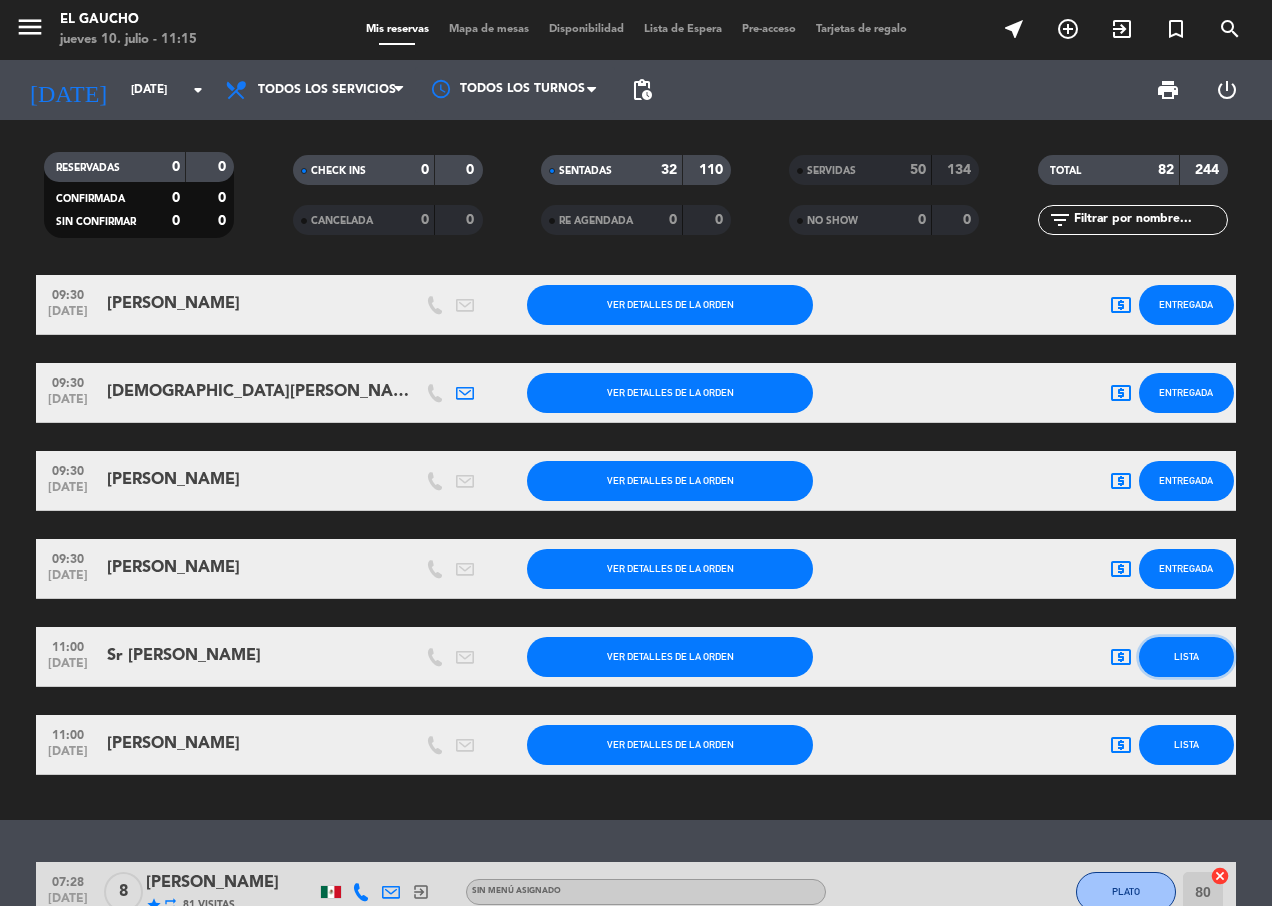 click on "Lista" 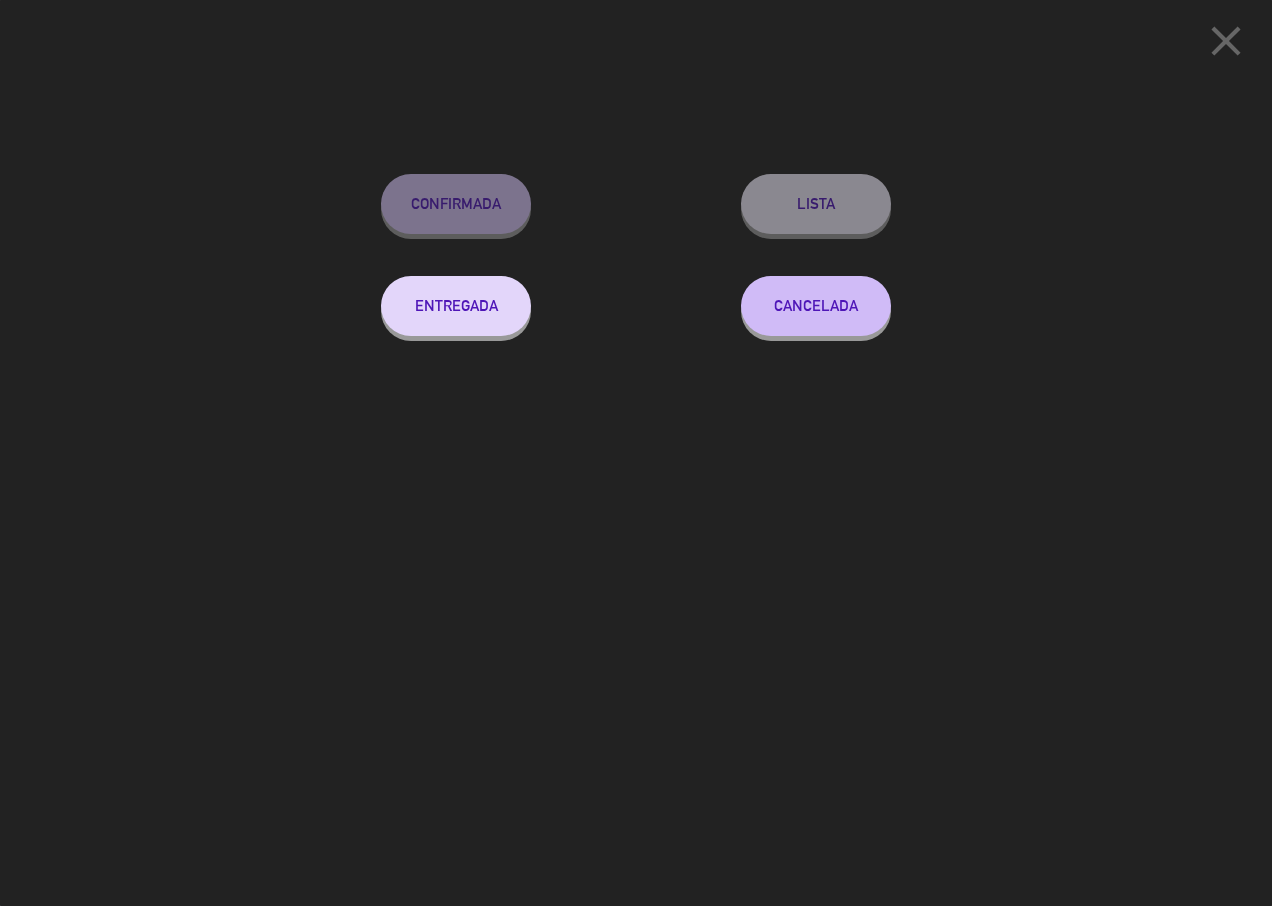 drag, startPoint x: 473, startPoint y: 305, endPoint x: 756, endPoint y: 520, distance: 355.4068 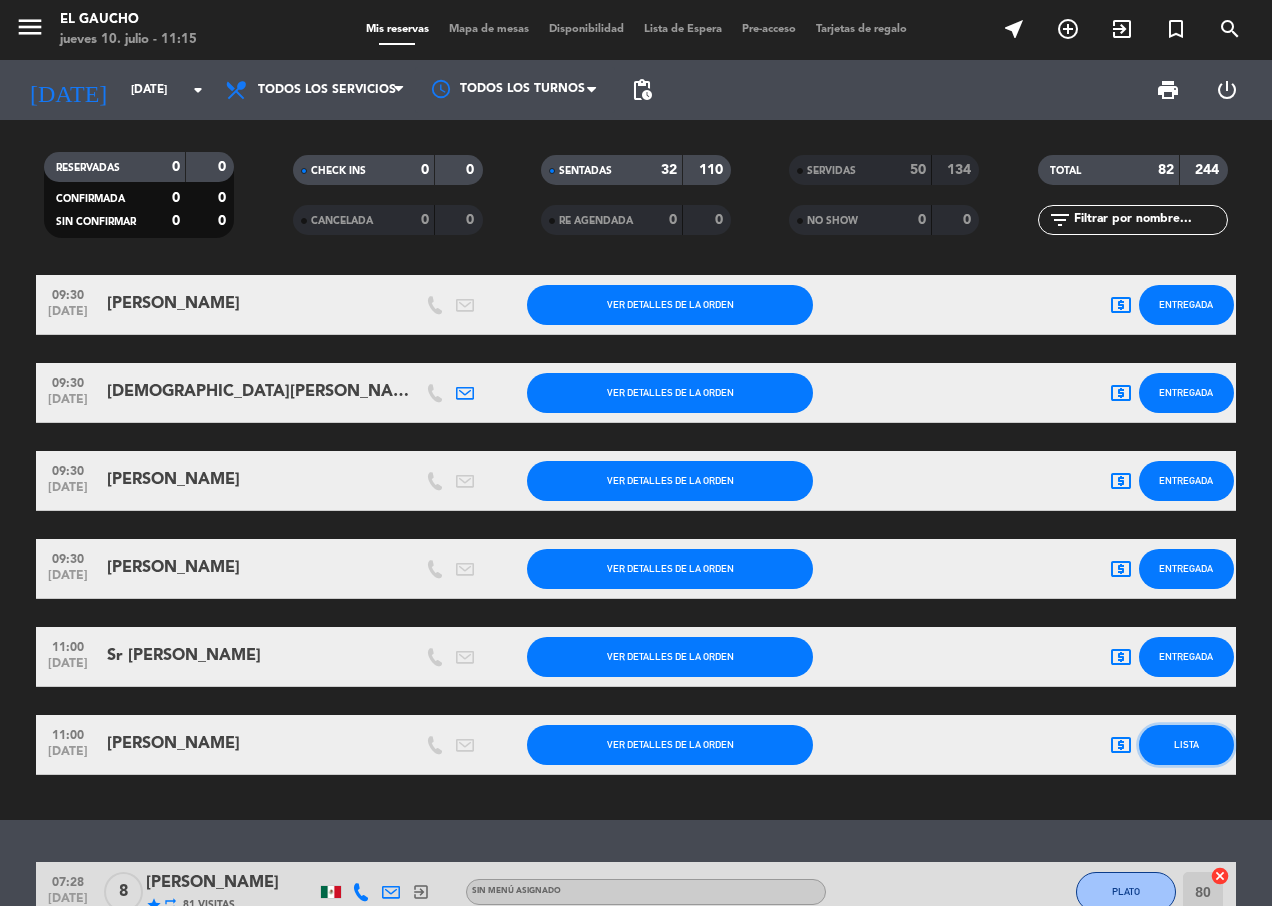 click on "Lista" 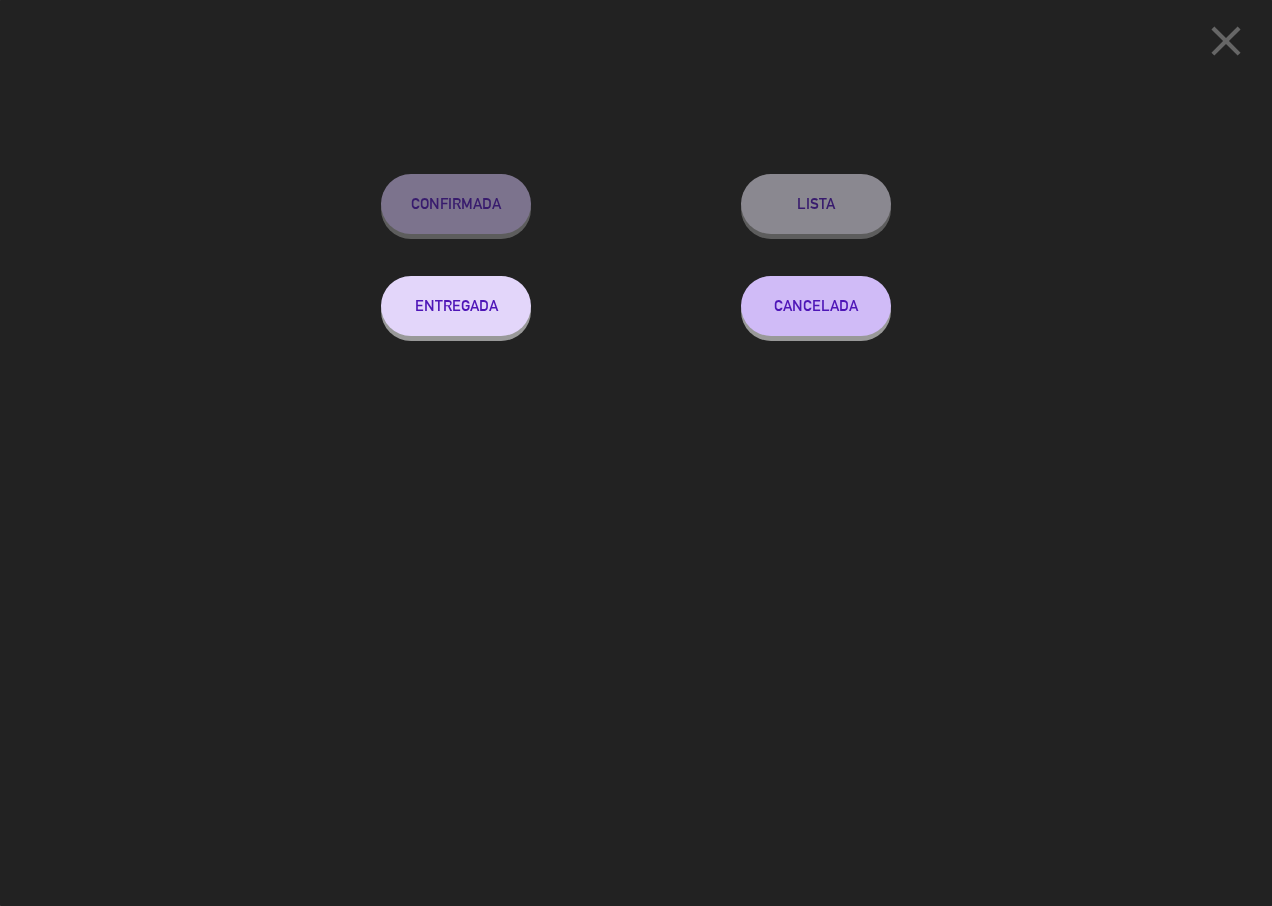 click on "Entregada" 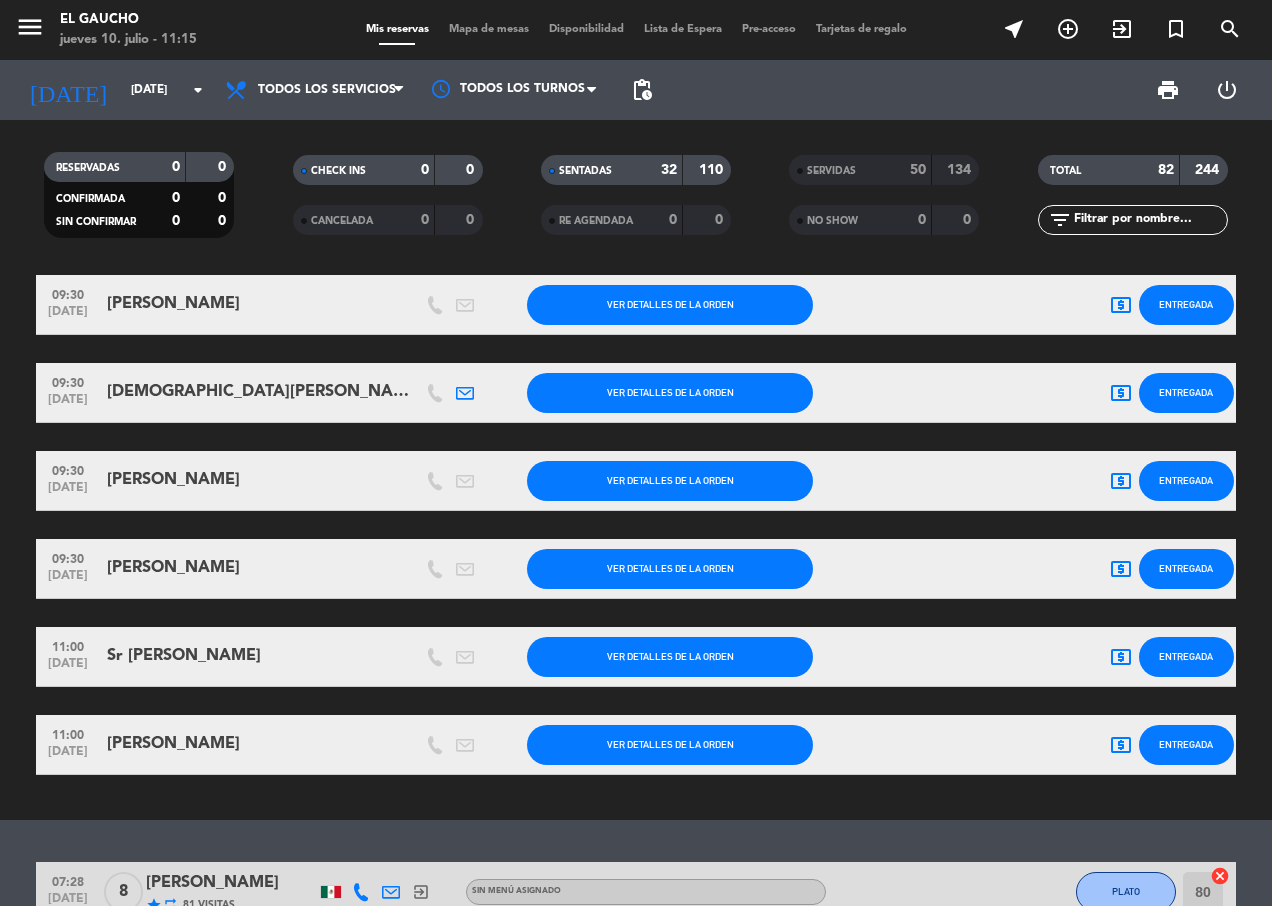 scroll, scrollTop: 0, scrollLeft: 0, axis: both 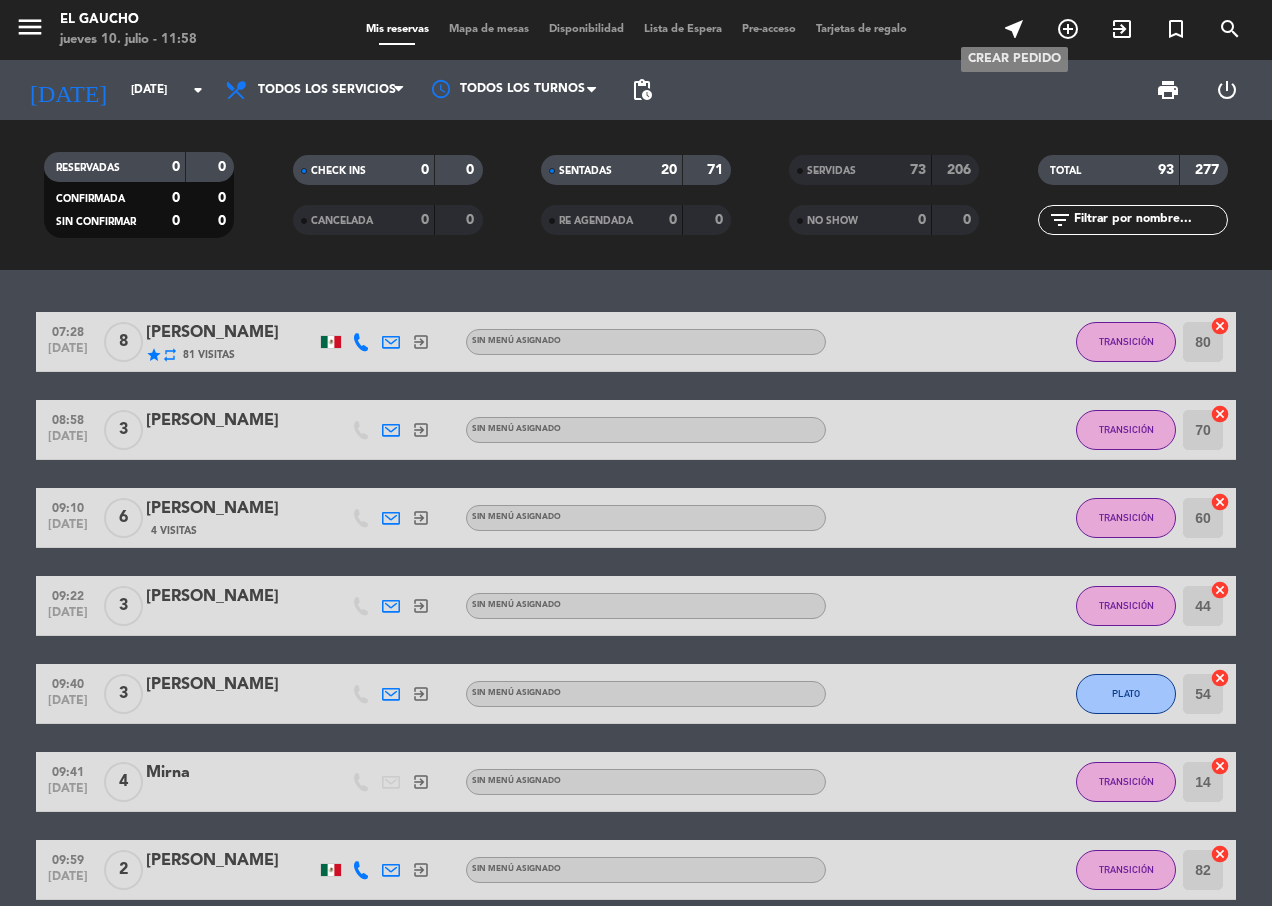 click on "near_me" at bounding box center [1014, 29] 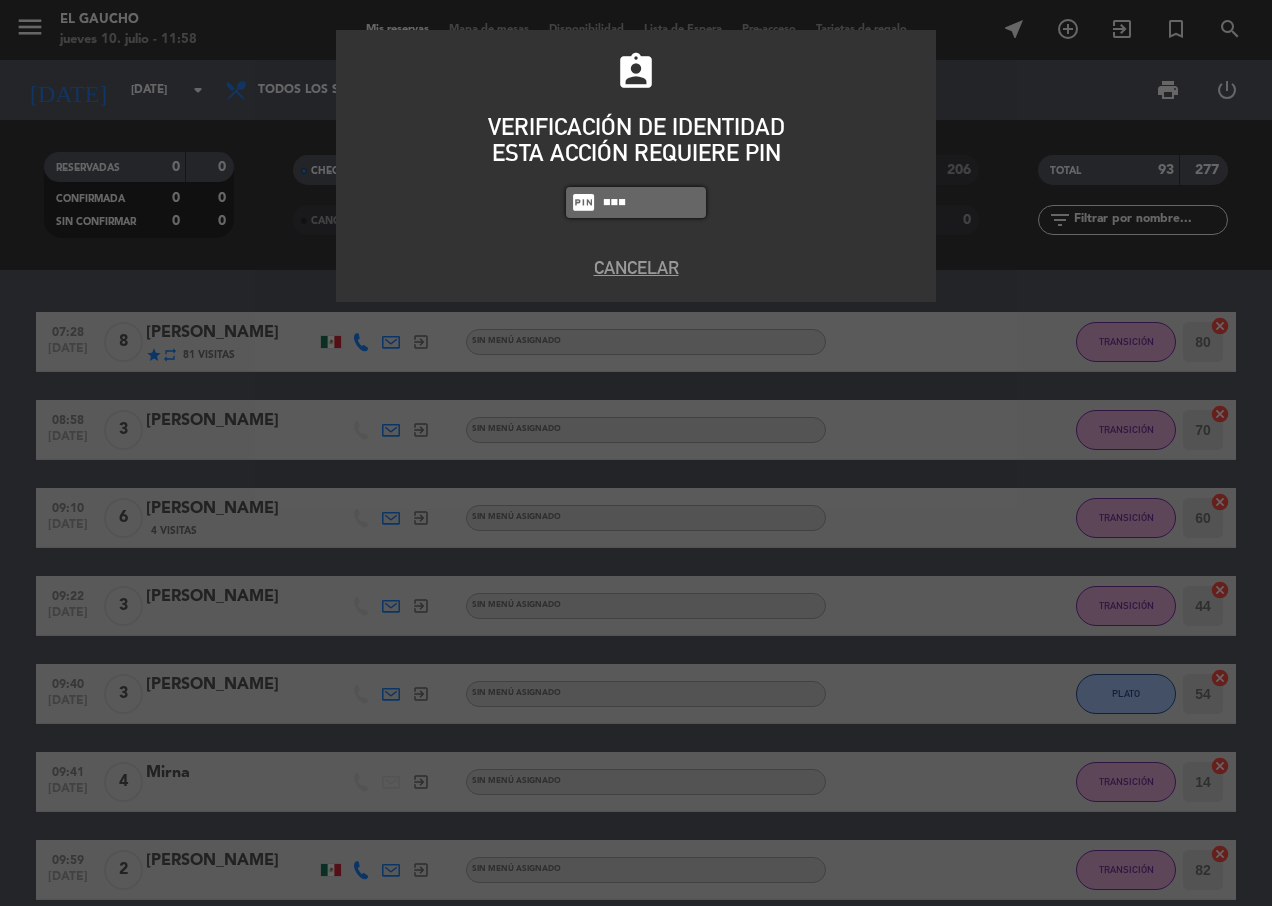 type on "4058" 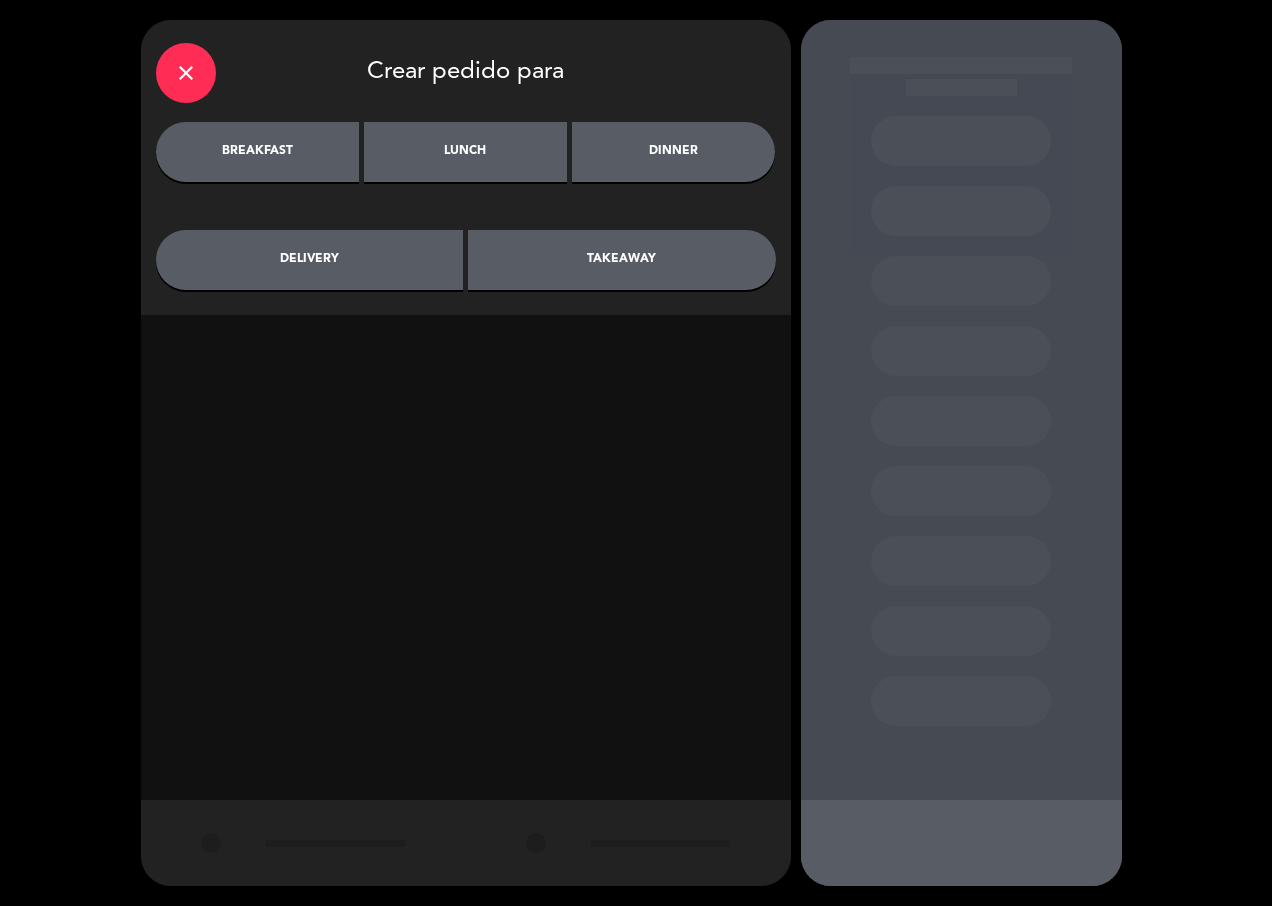 click on "lunch" 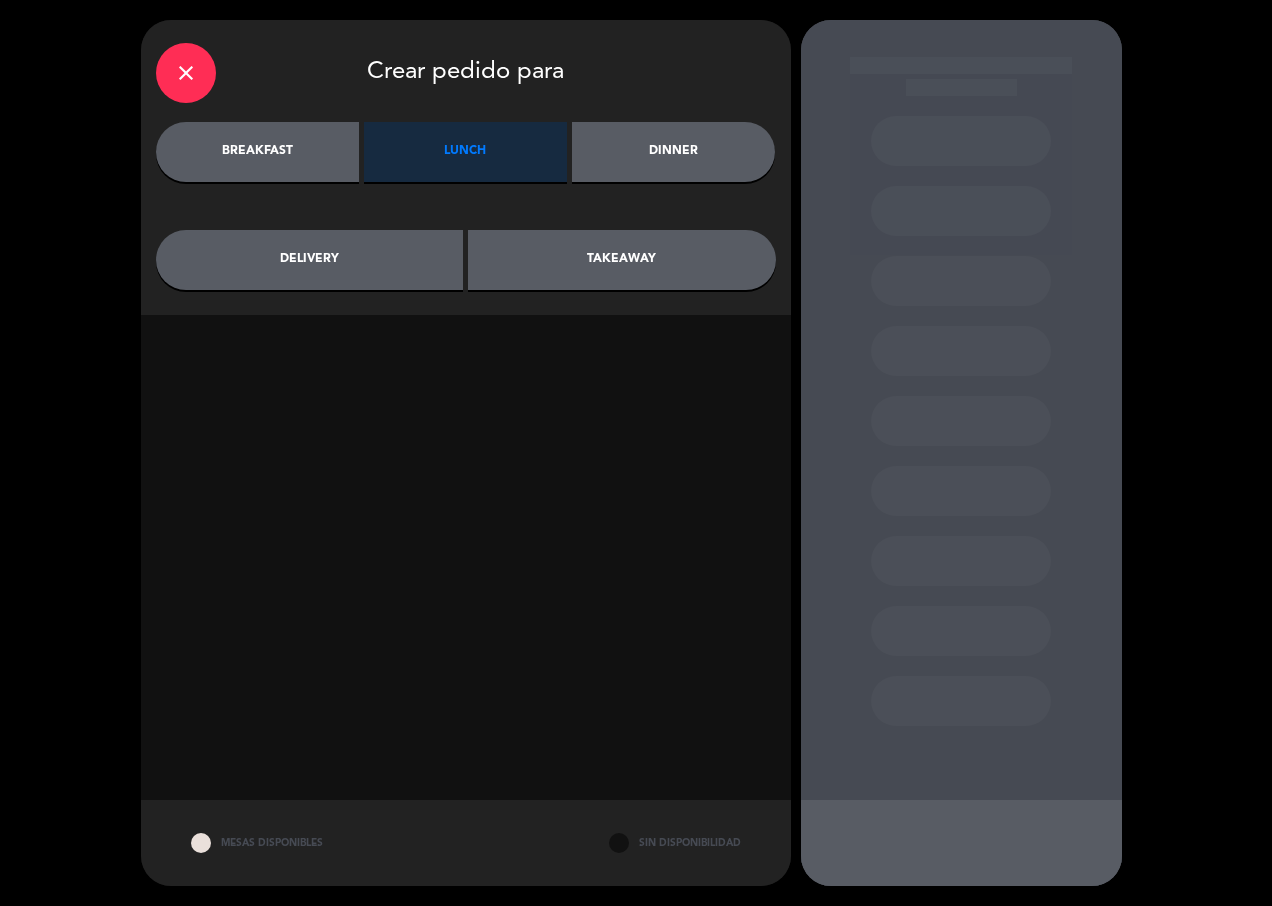 drag, startPoint x: 291, startPoint y: 119, endPoint x: 291, endPoint y: 142, distance: 23 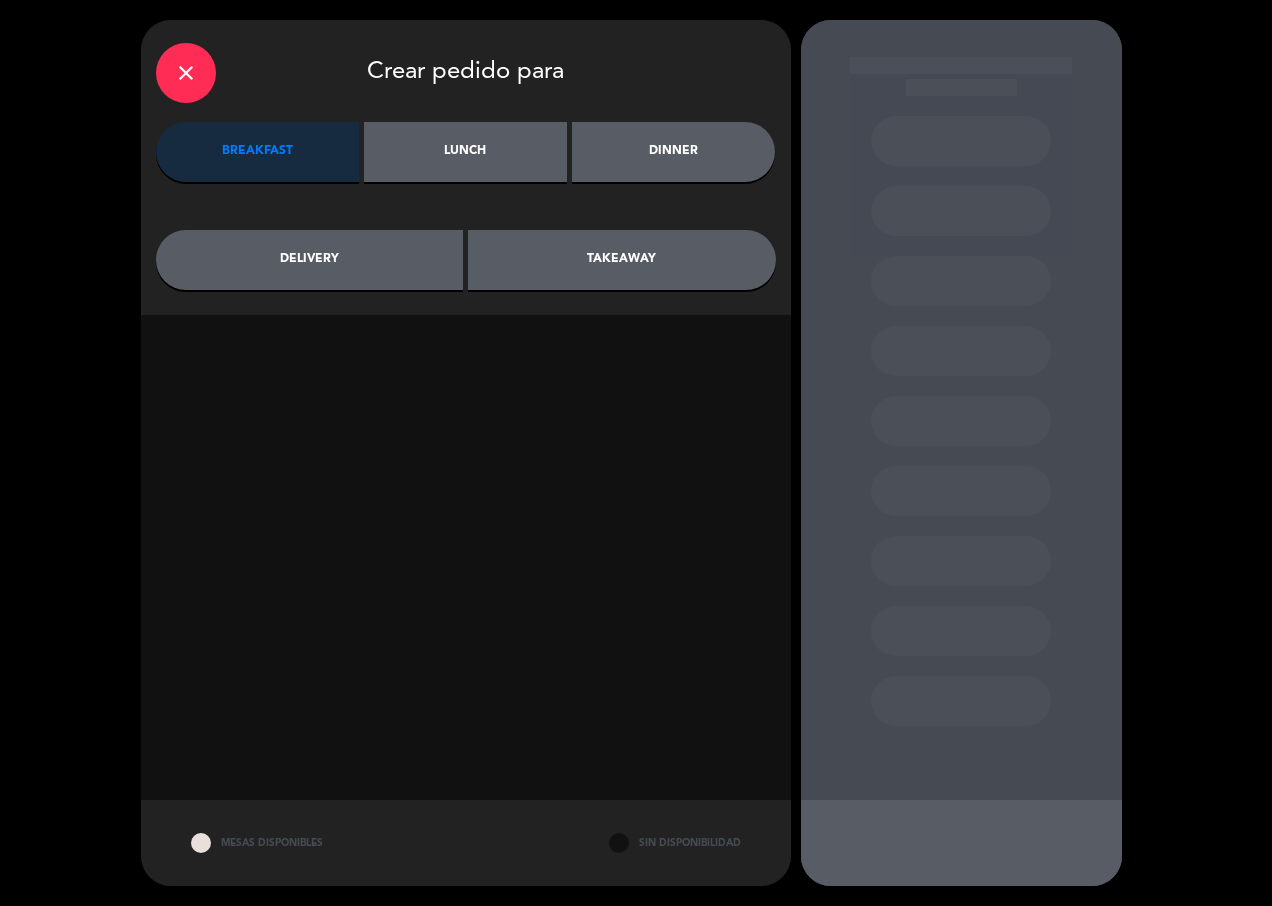 click on "takeaway" 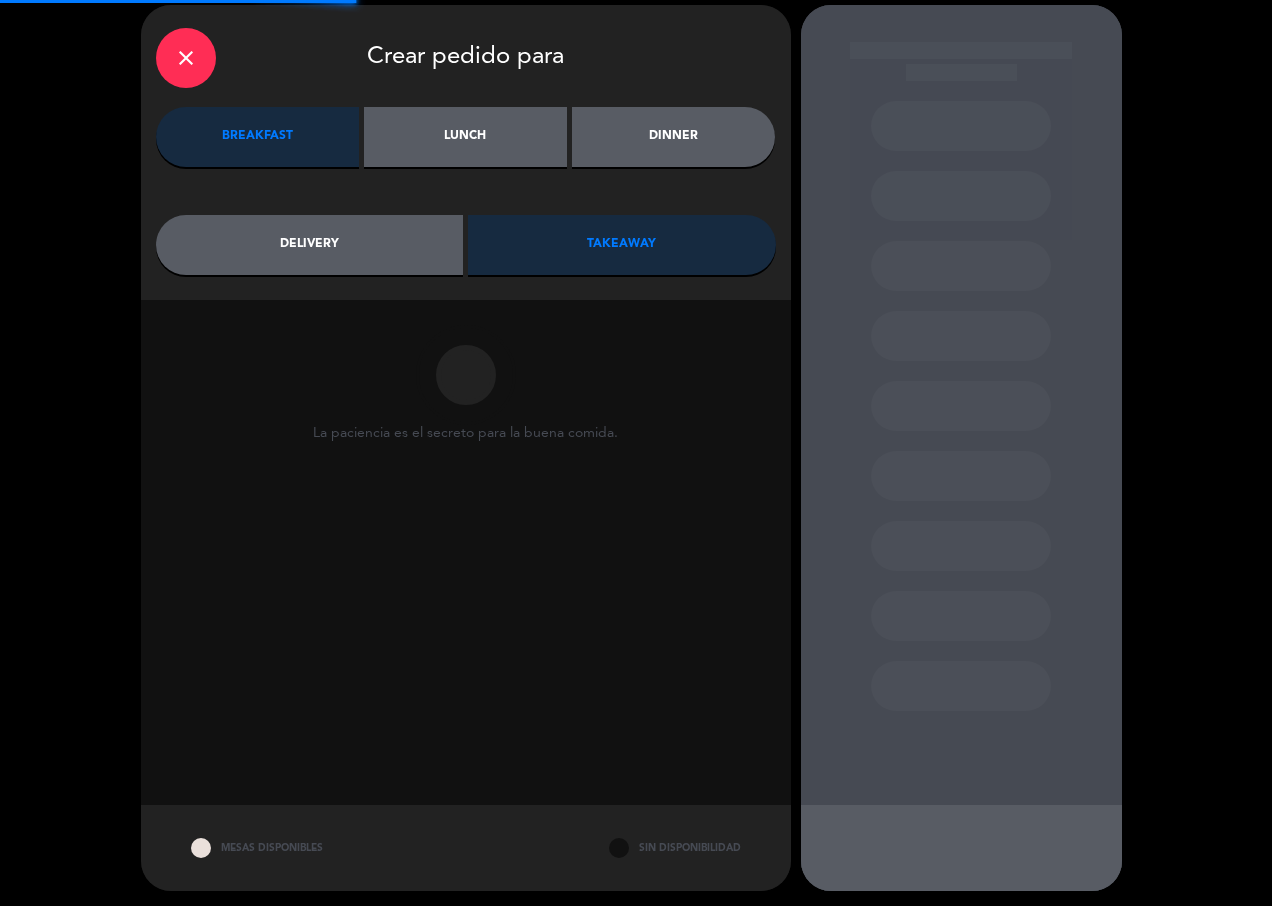 scroll, scrollTop: 20, scrollLeft: 0, axis: vertical 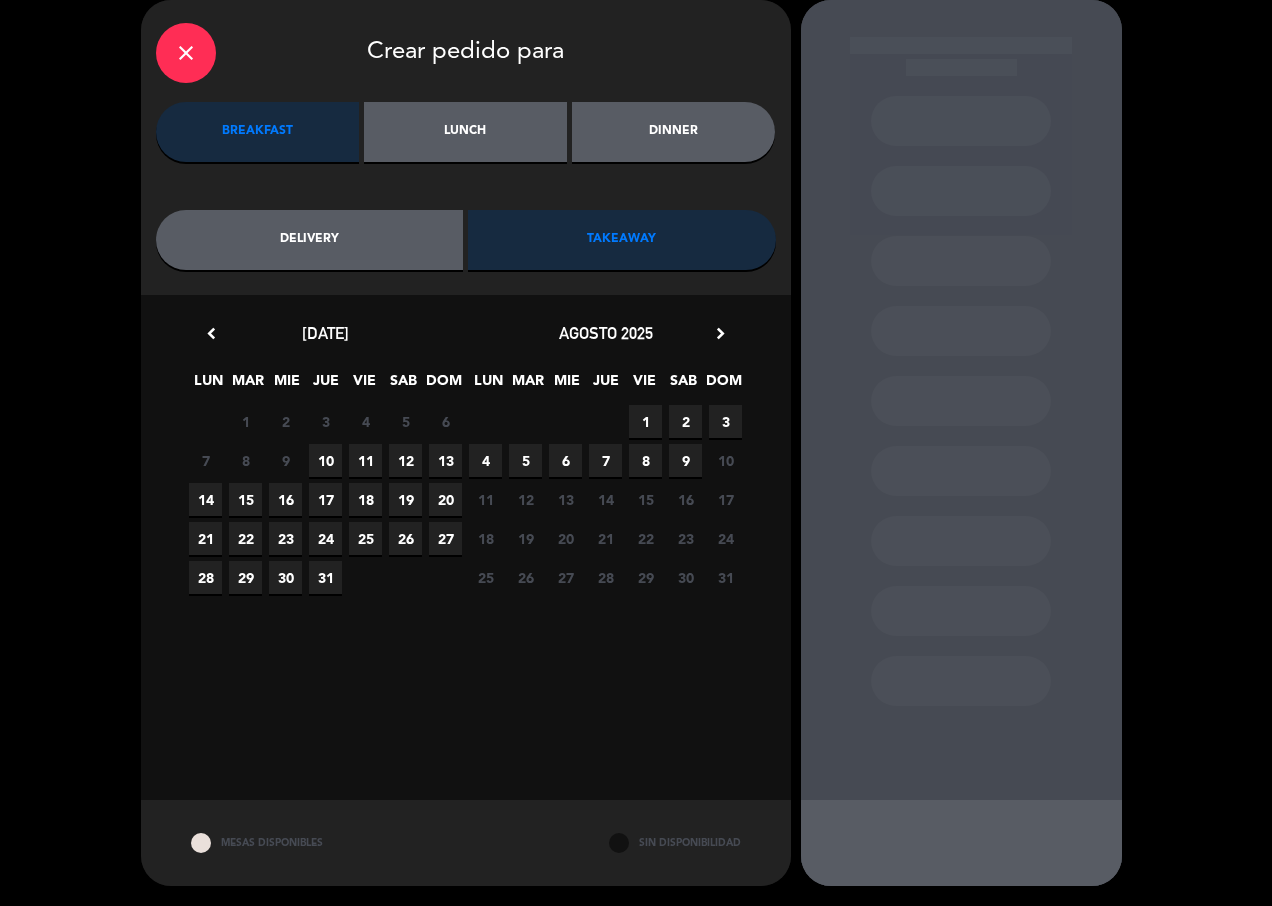 click on "10" at bounding box center [325, 460] 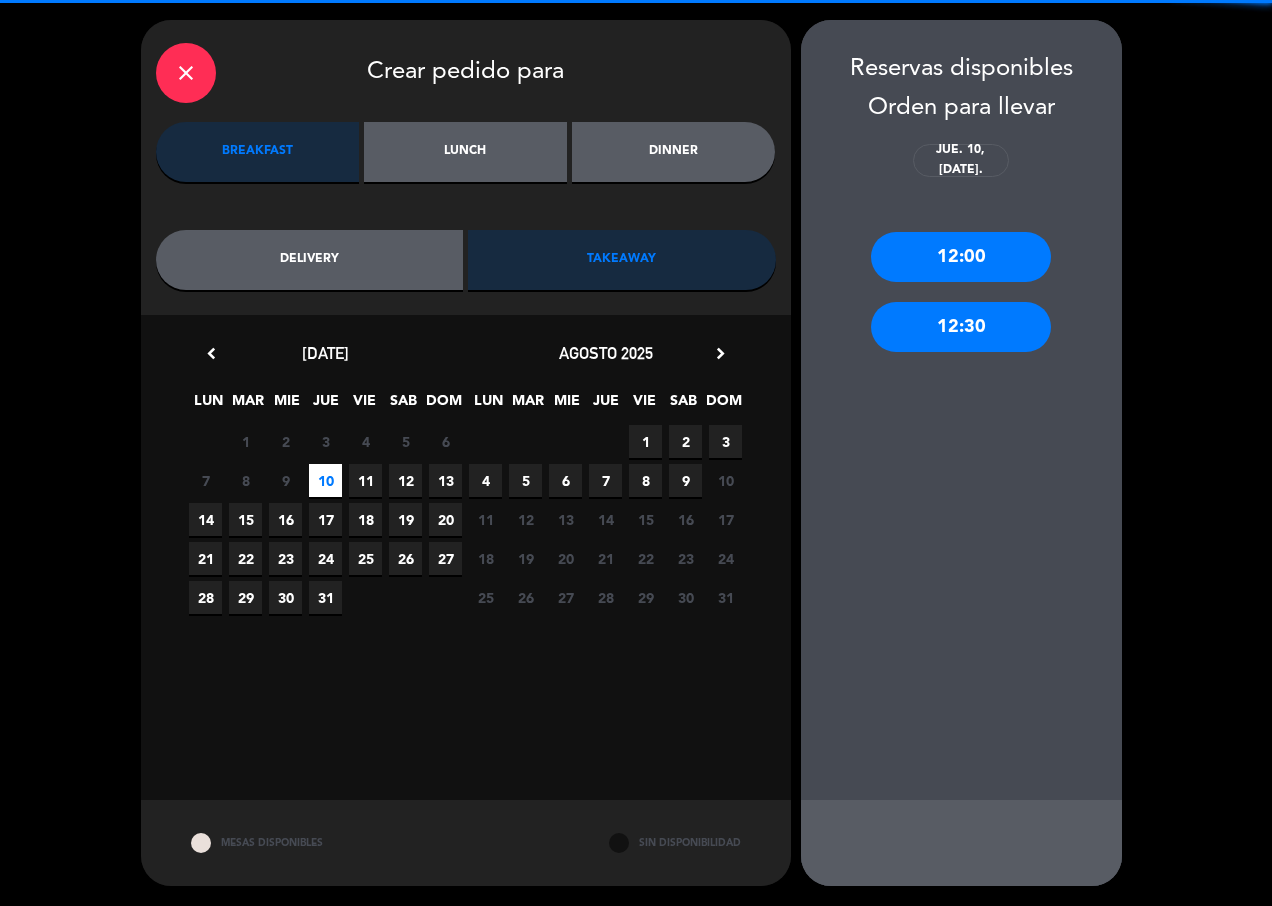 scroll, scrollTop: 0, scrollLeft: 0, axis: both 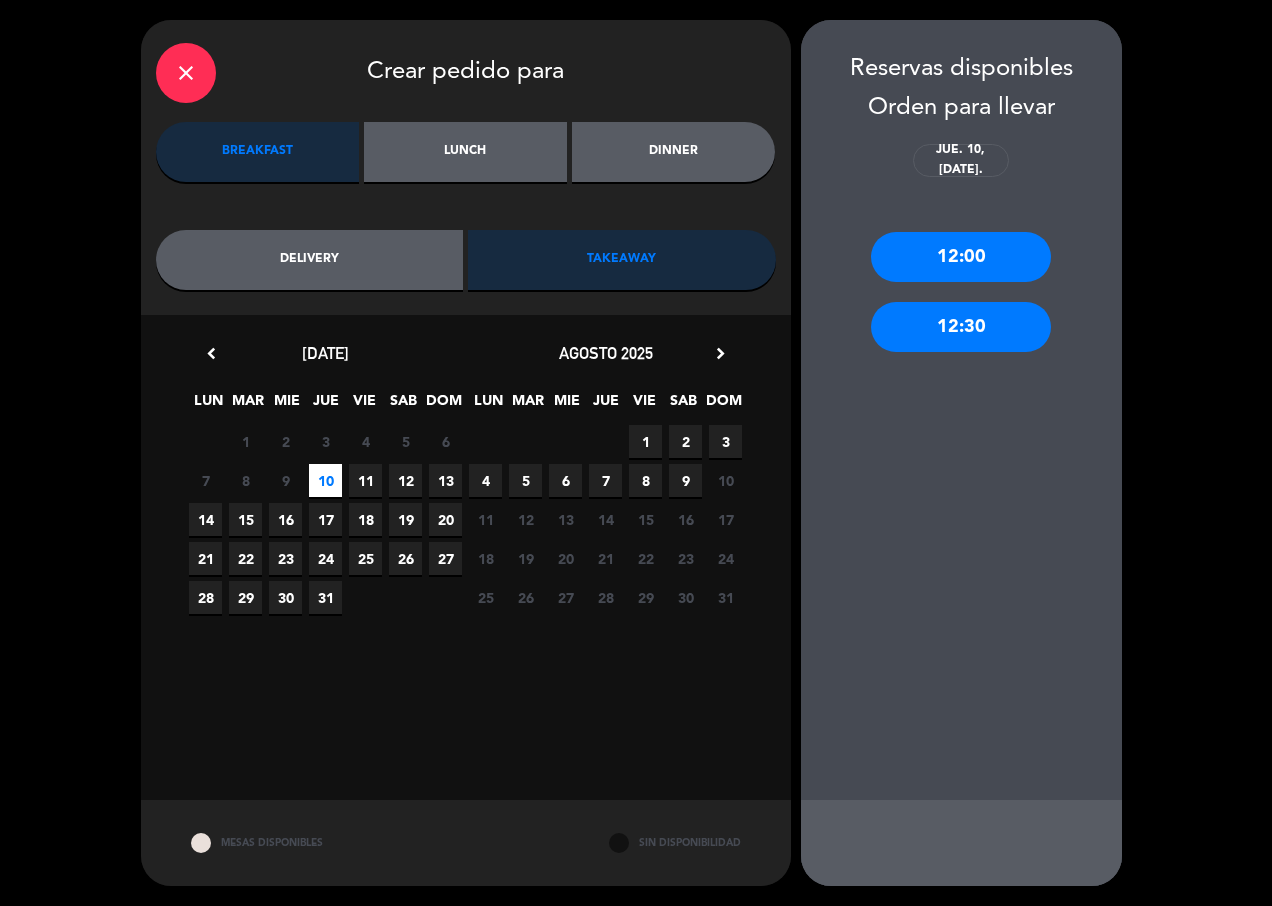 click on "12:00" at bounding box center [961, 257] 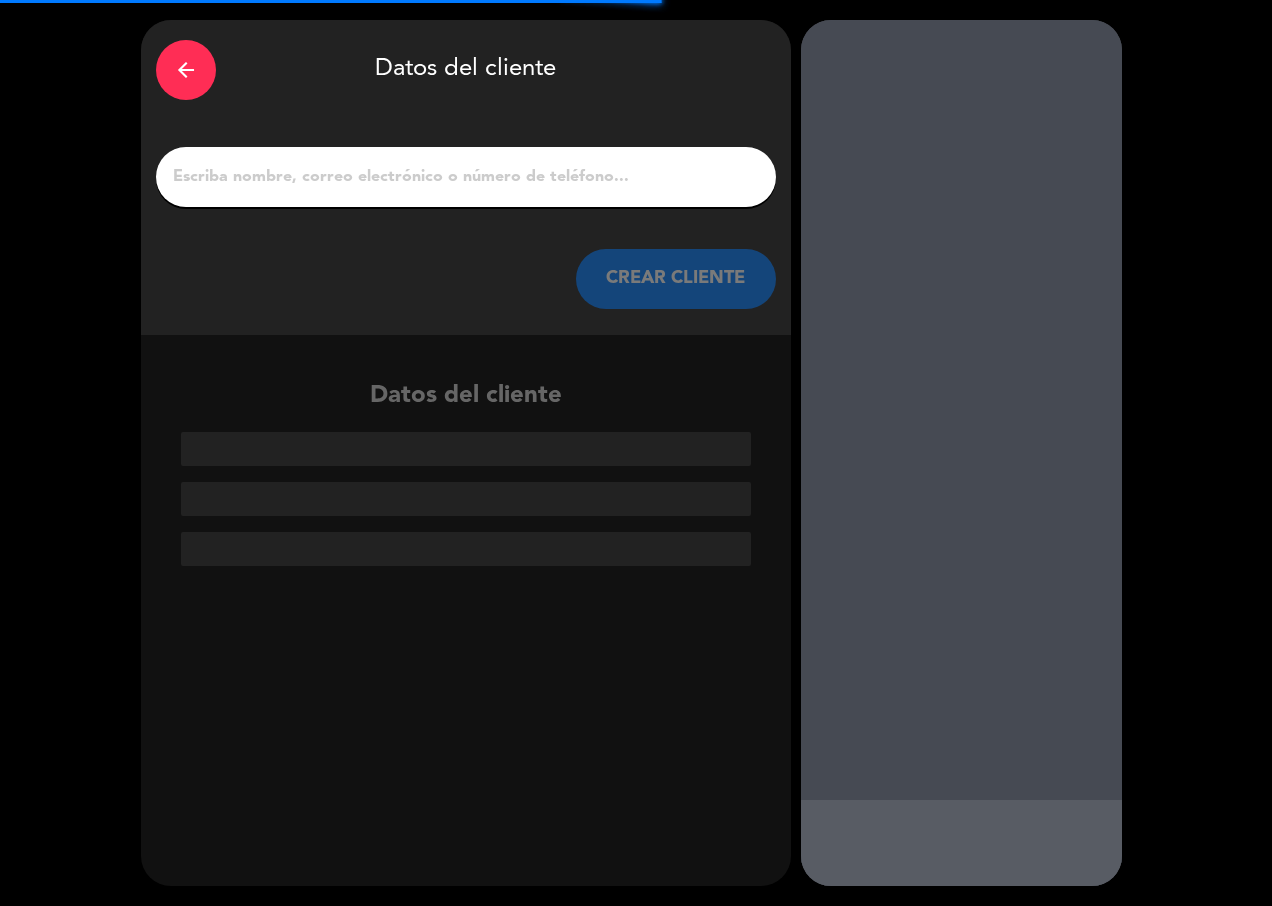 drag, startPoint x: 452, startPoint y: 180, endPoint x: 469, endPoint y: 194, distance: 22.022715 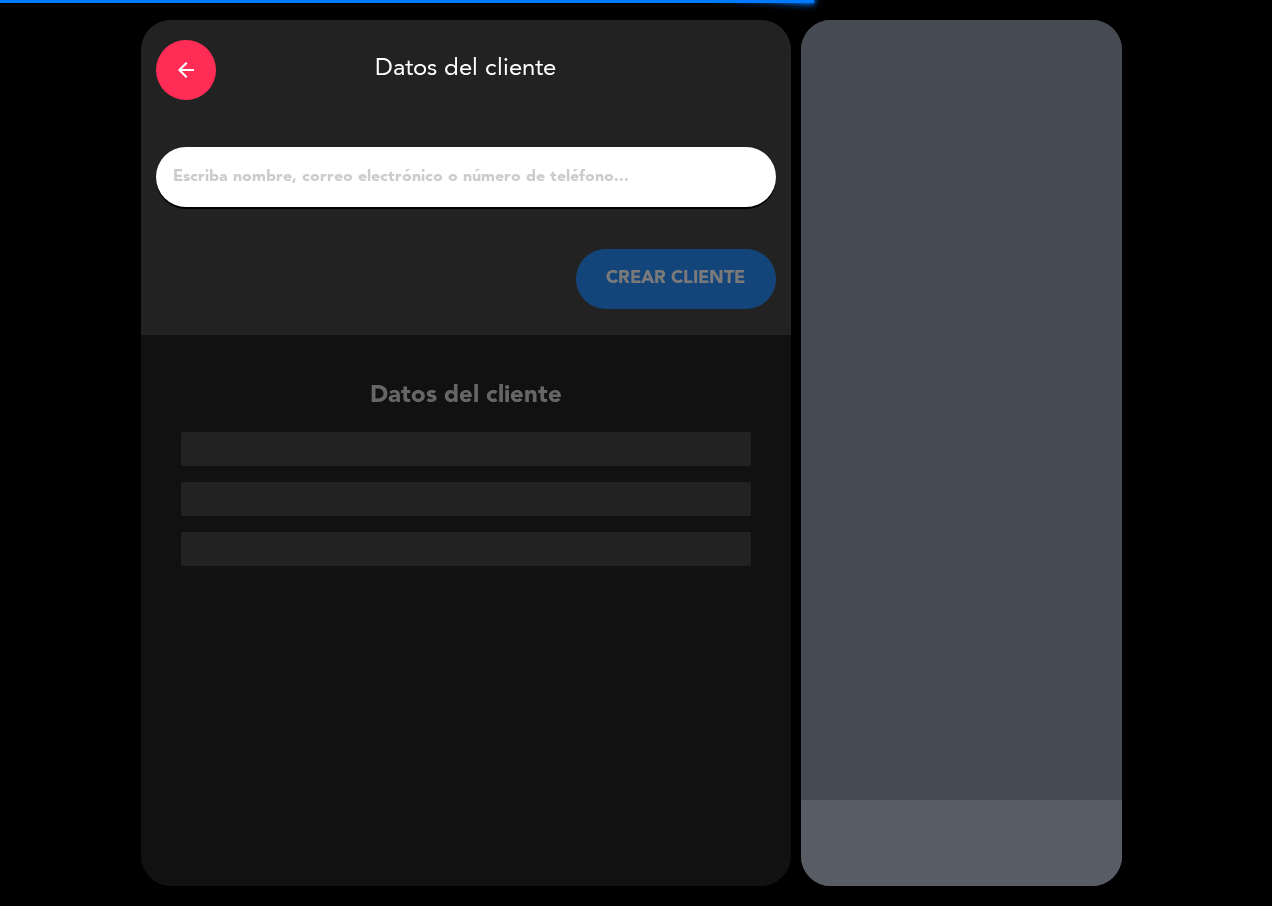 click on "arrow_back" 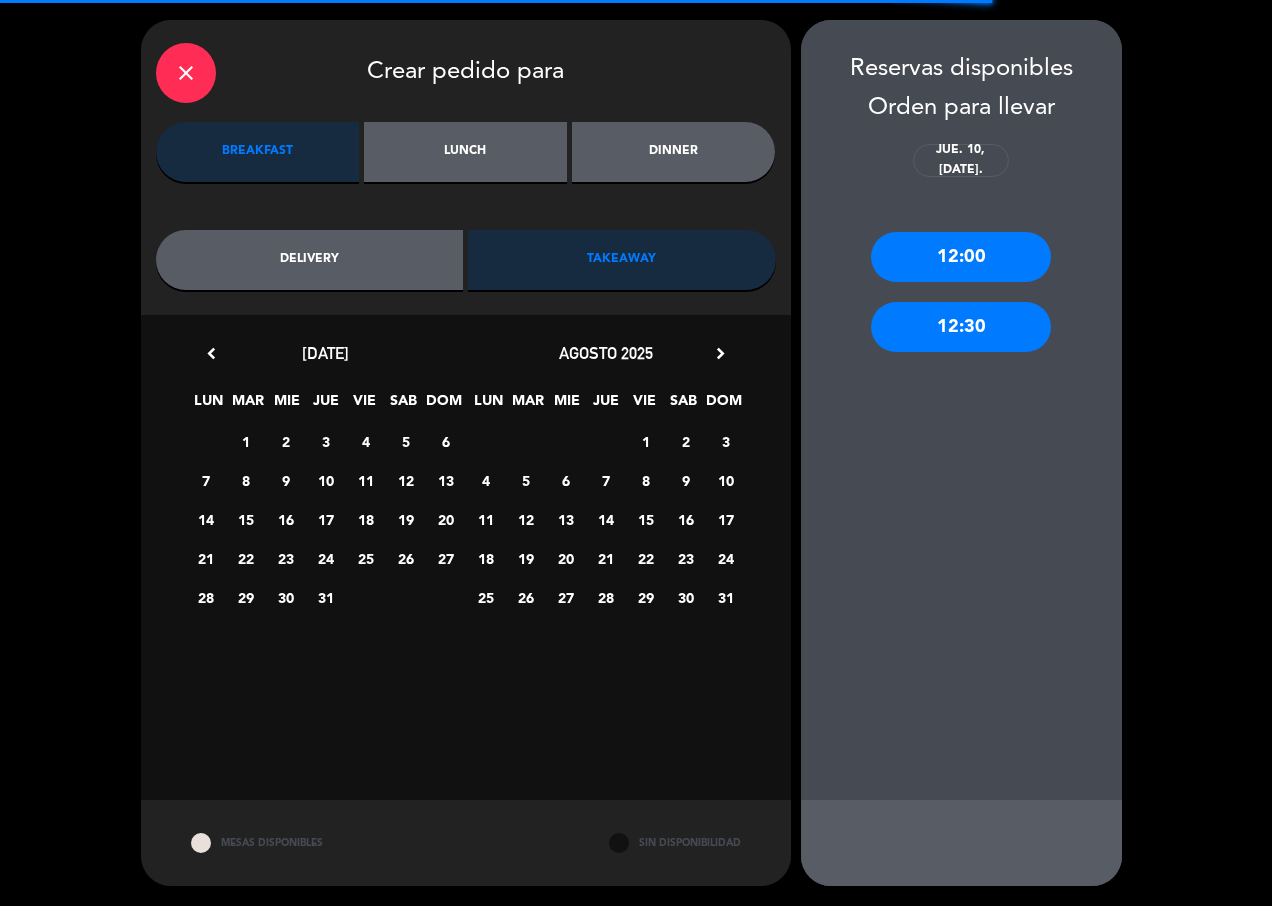 drag, startPoint x: 990, startPoint y: 326, endPoint x: 969, endPoint y: 325, distance: 21.023796 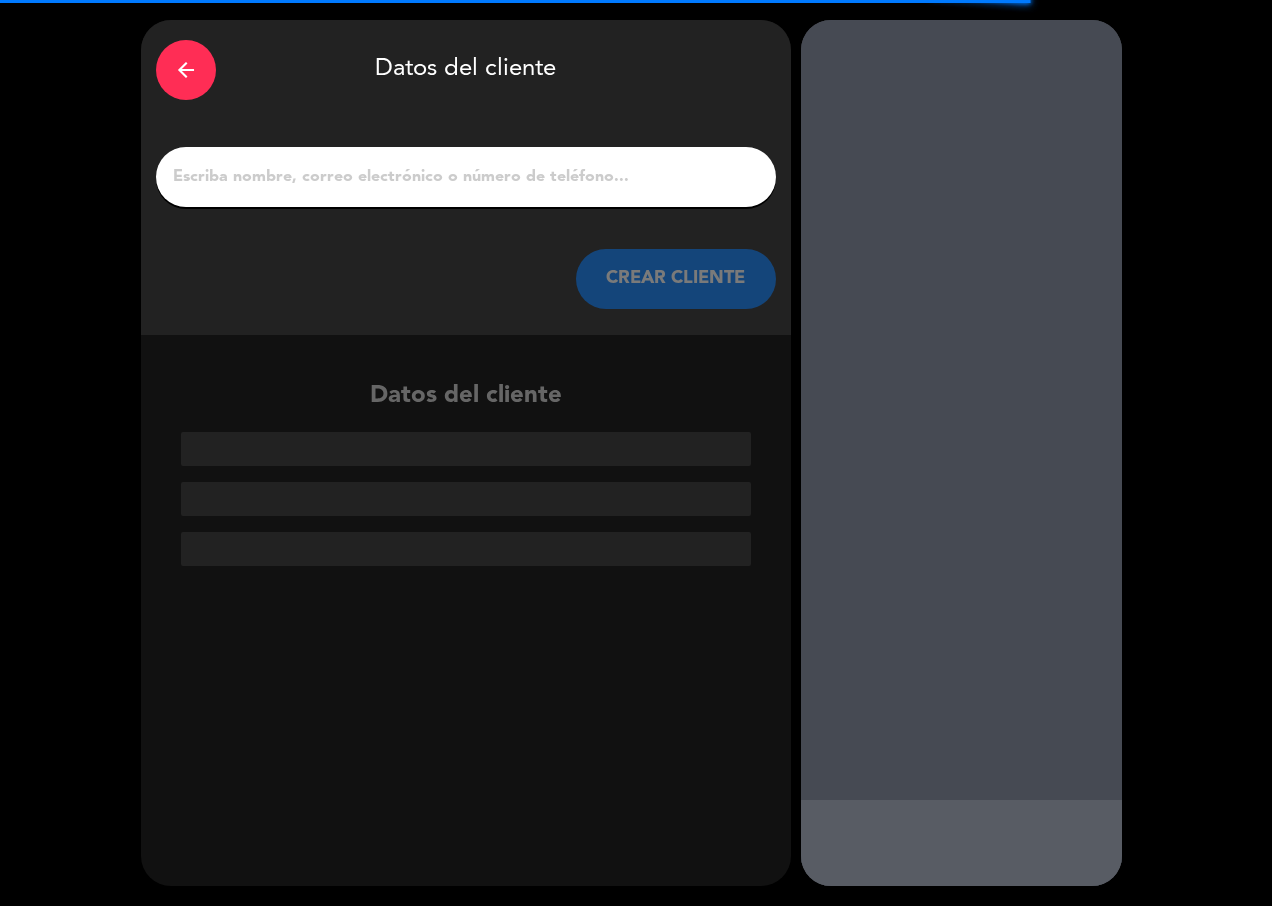 drag, startPoint x: 546, startPoint y: 179, endPoint x: 565, endPoint y: 184, distance: 19.646883 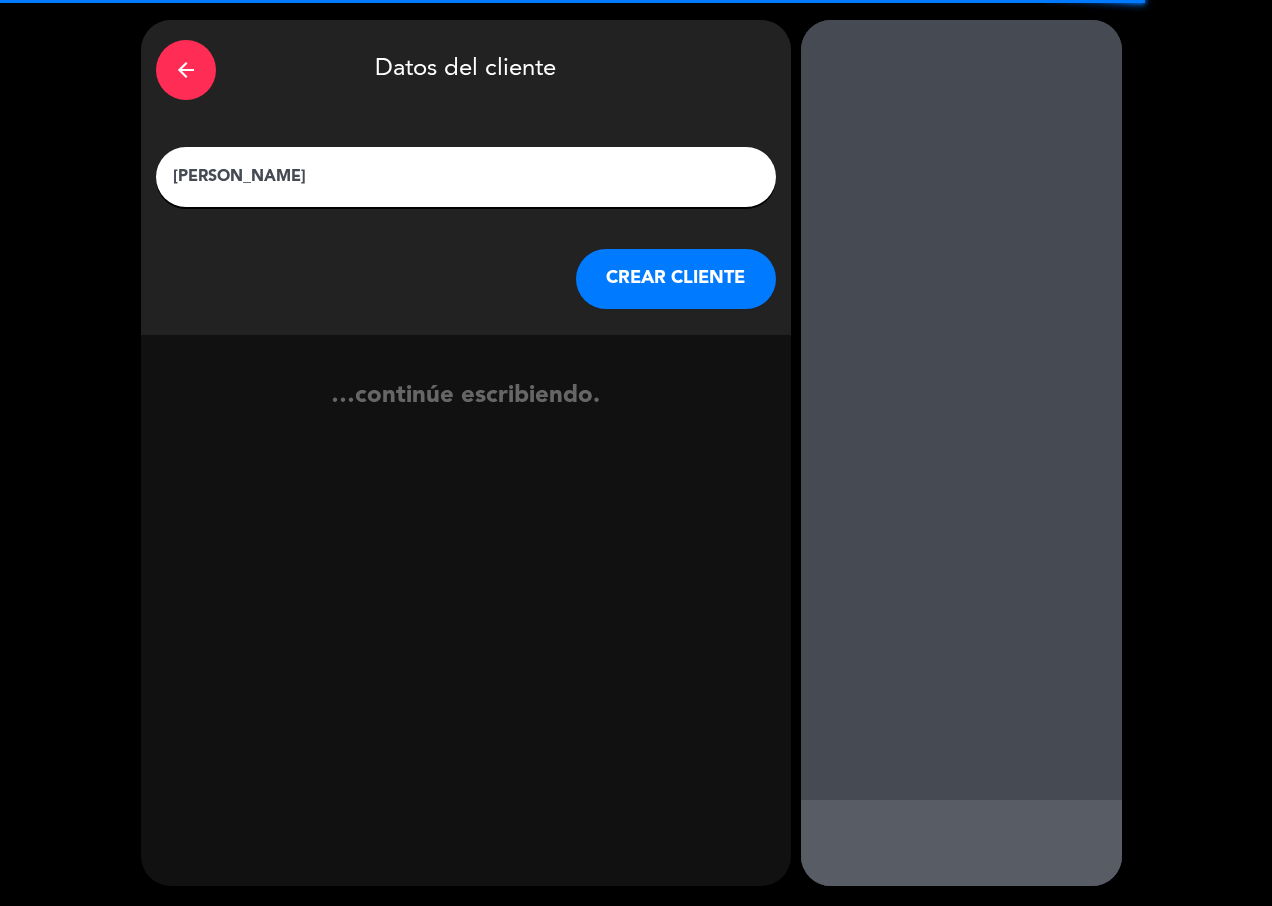 type on "[PERSON_NAME]" 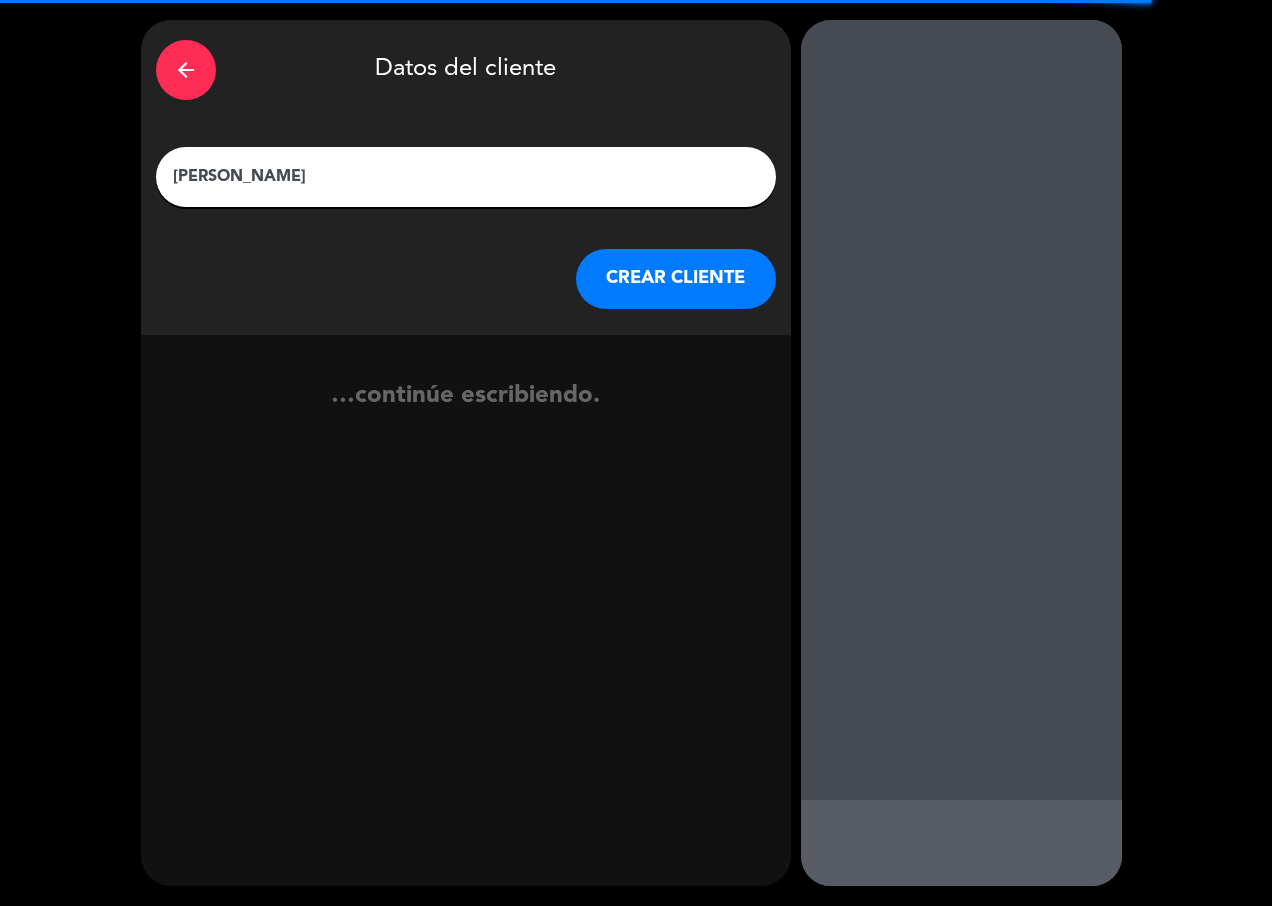 click on "CREAR CLIENTE" 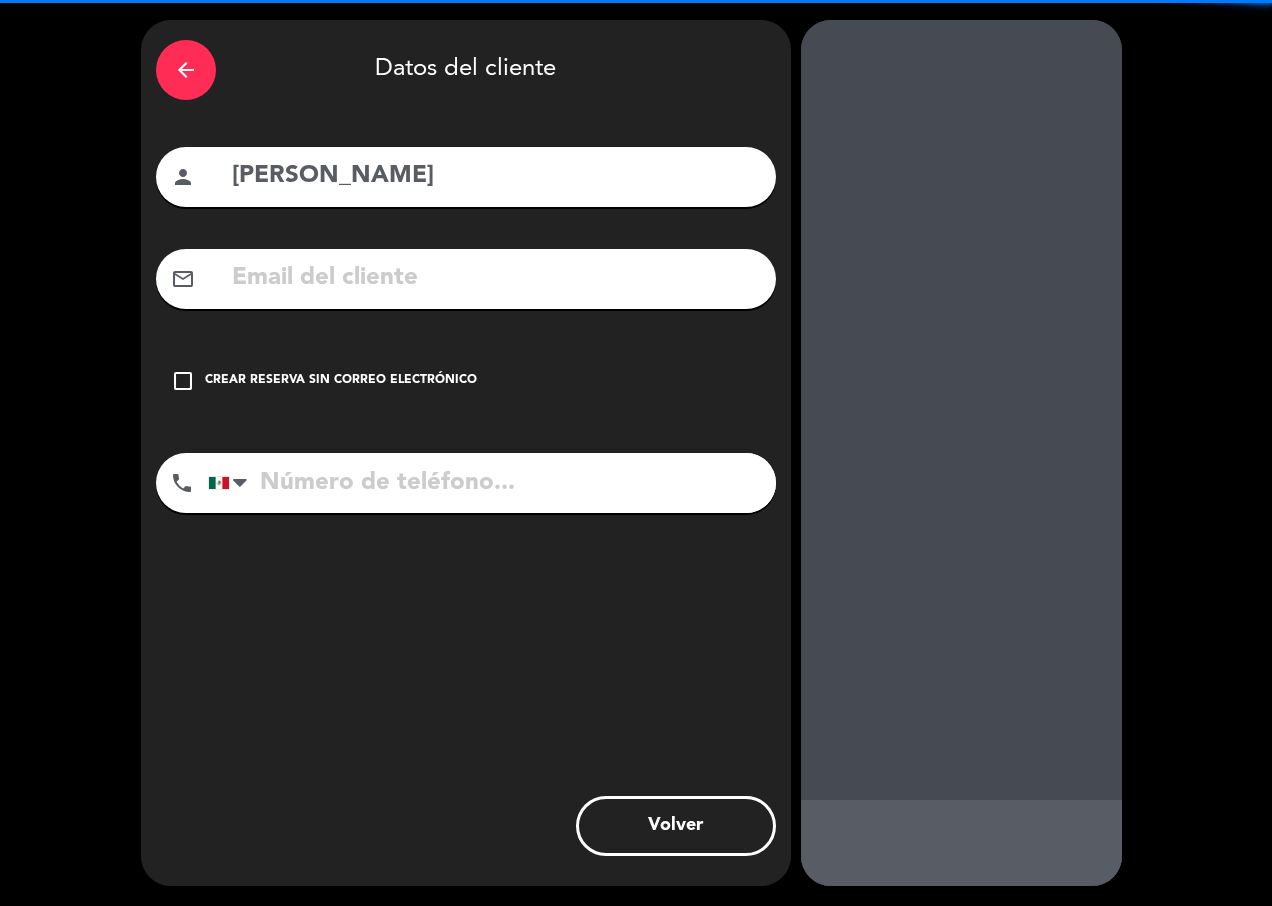 click on "check_box_outline_blank" 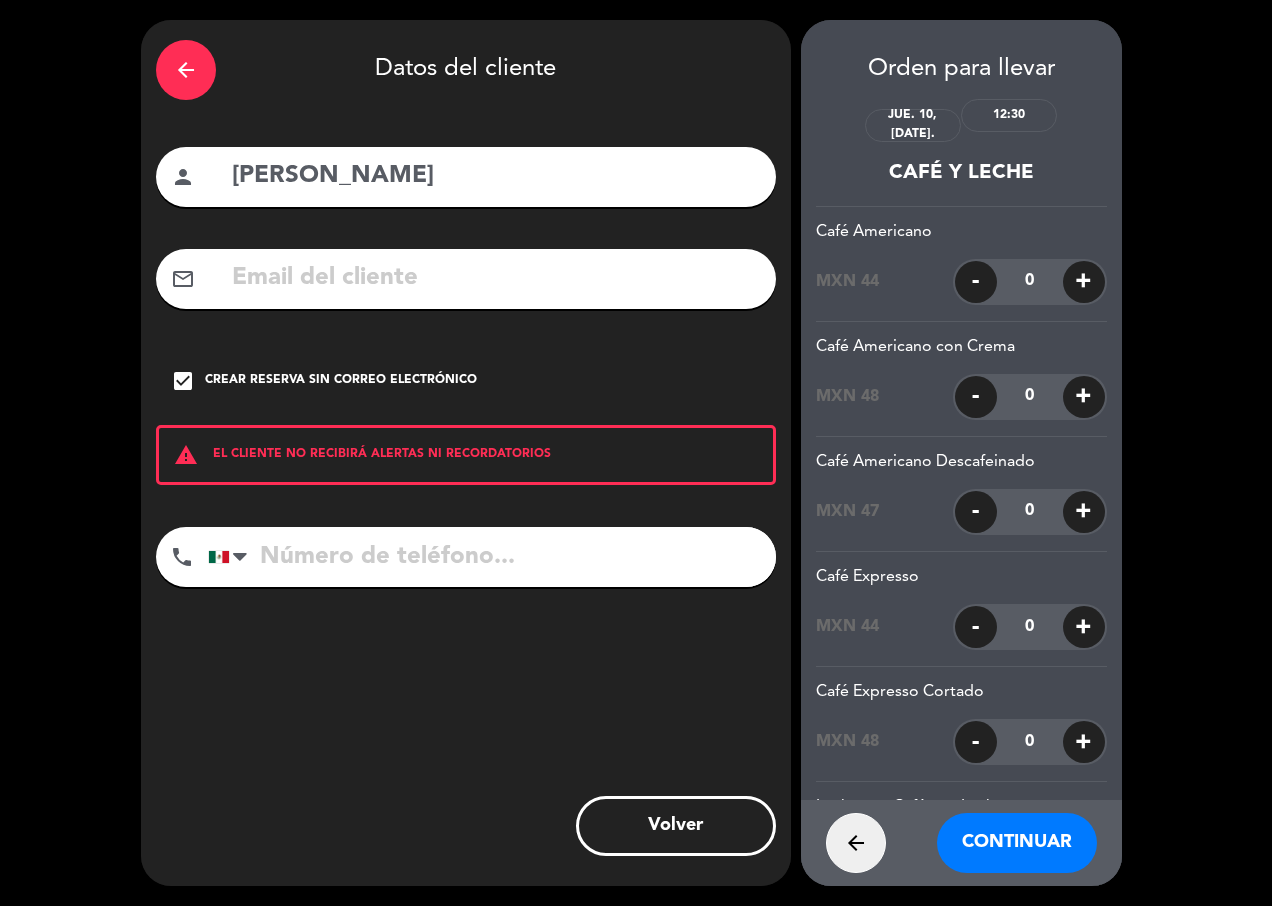 scroll, scrollTop: 15561, scrollLeft: 0, axis: vertical 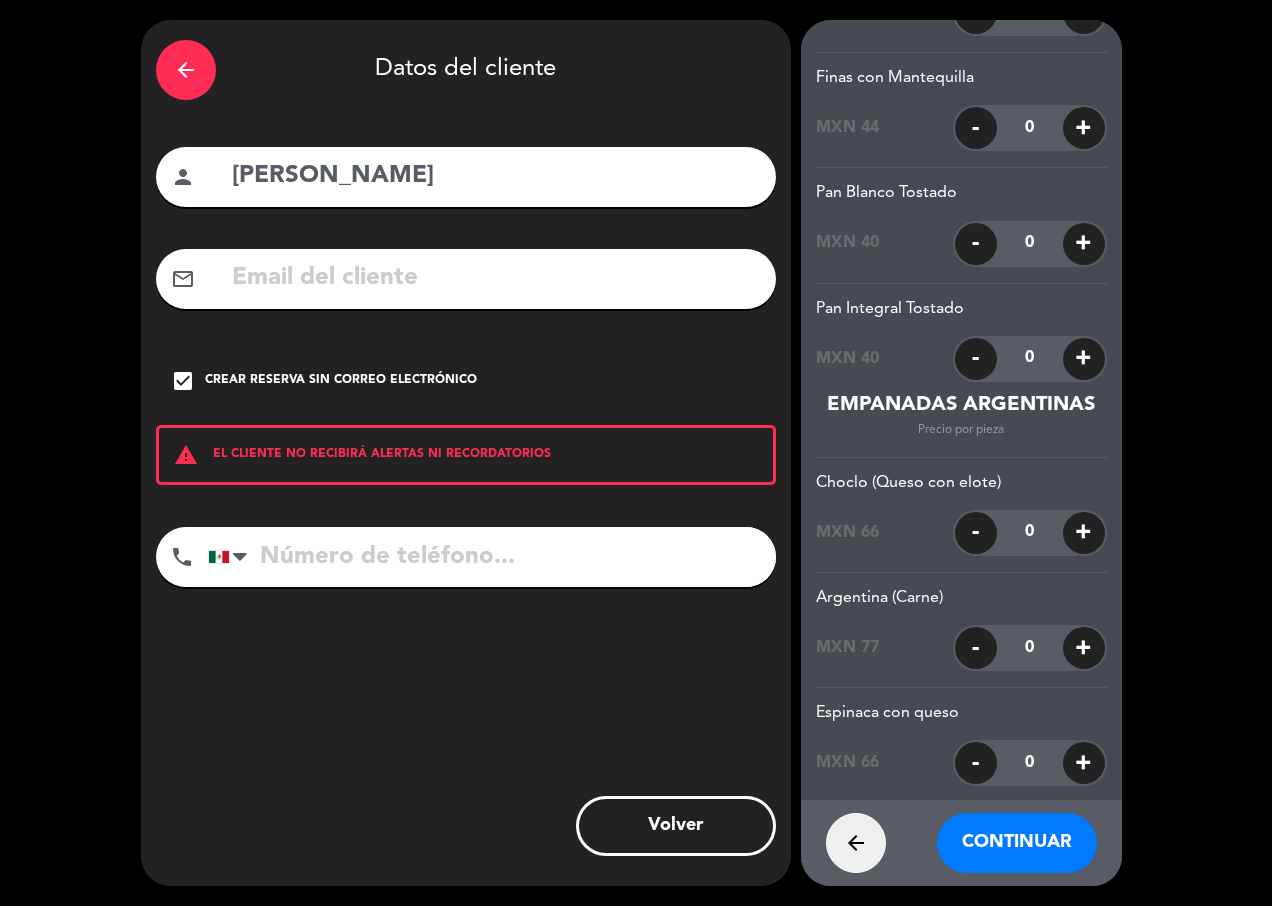click on "+" 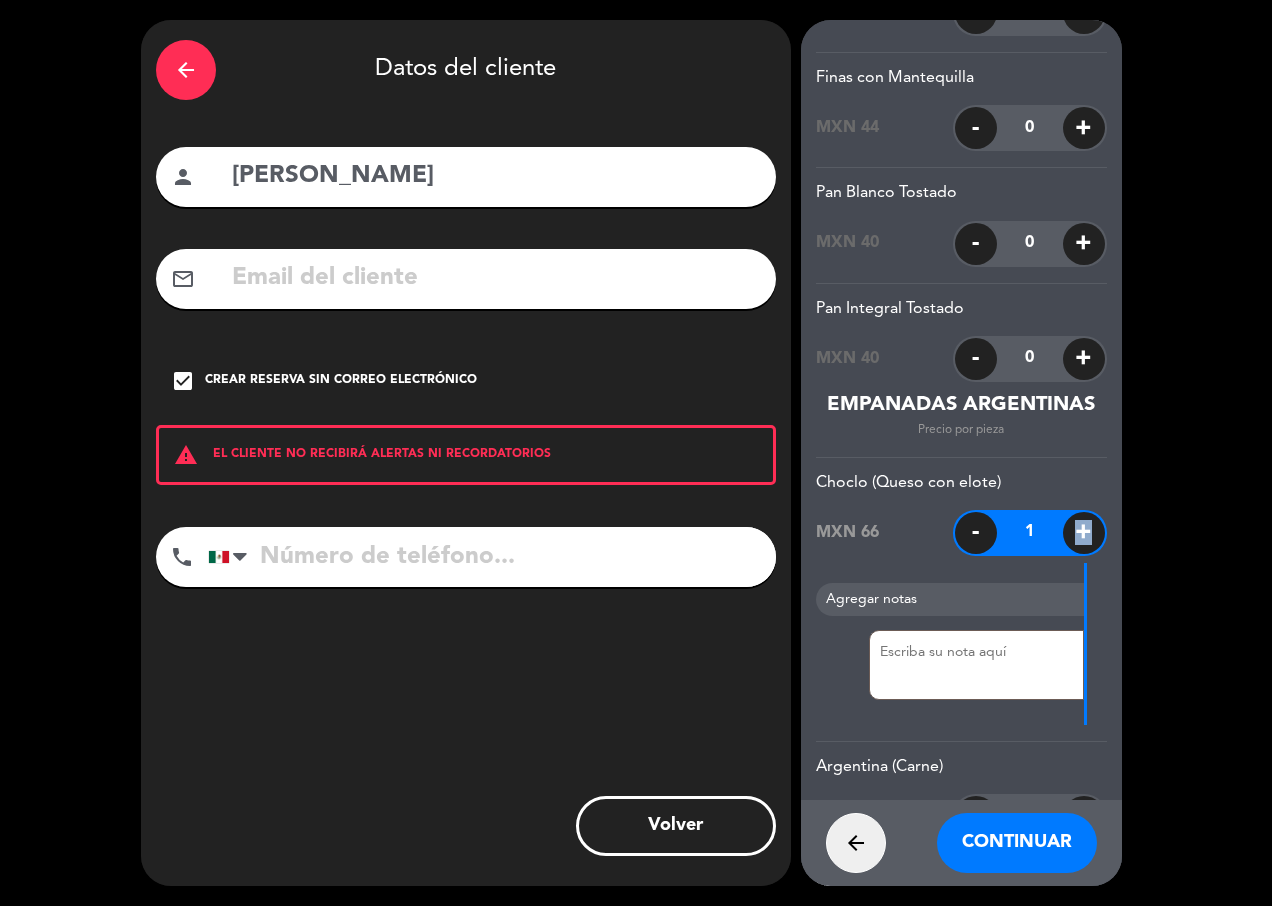 click on "+" 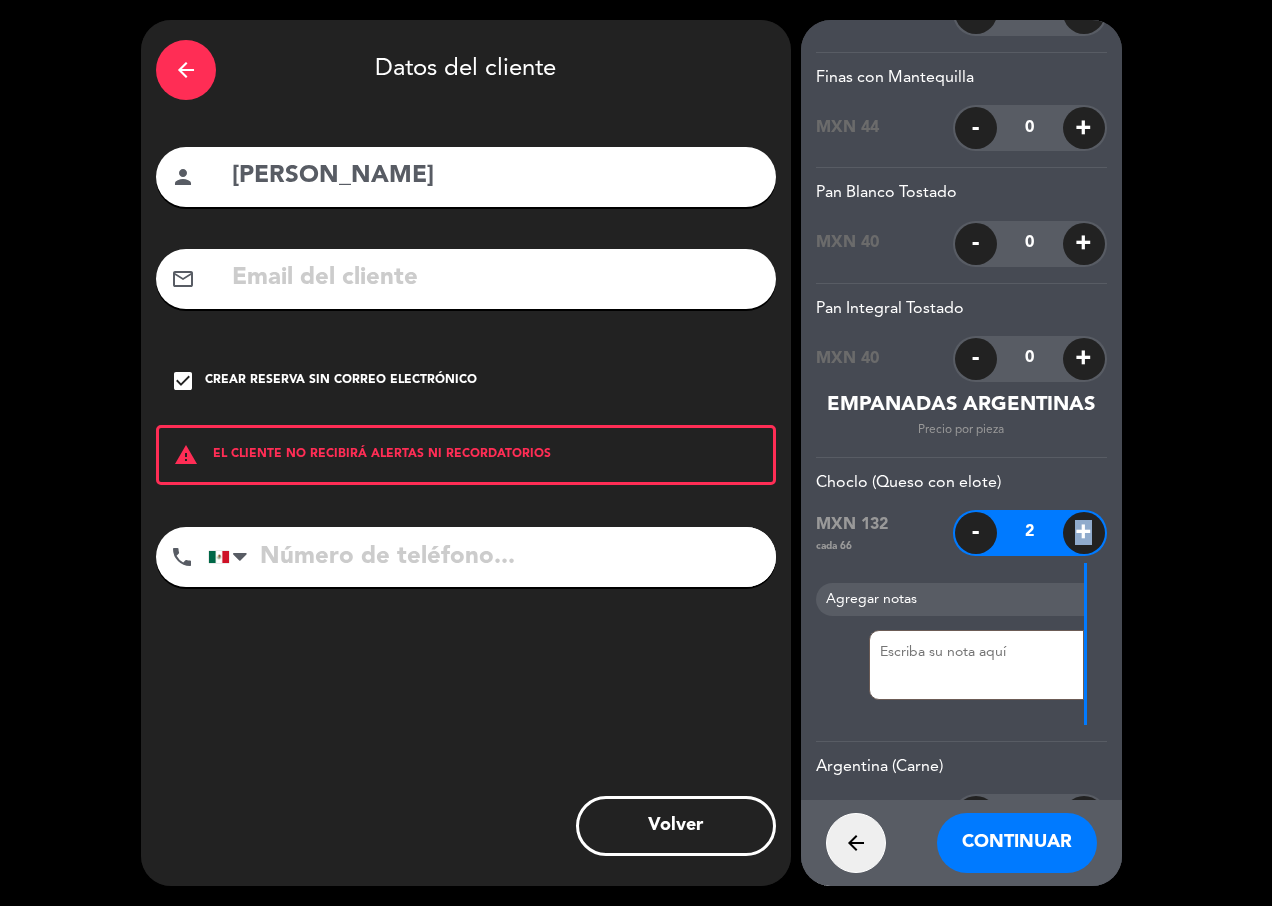 scroll, scrollTop: 15761, scrollLeft: 0, axis: vertical 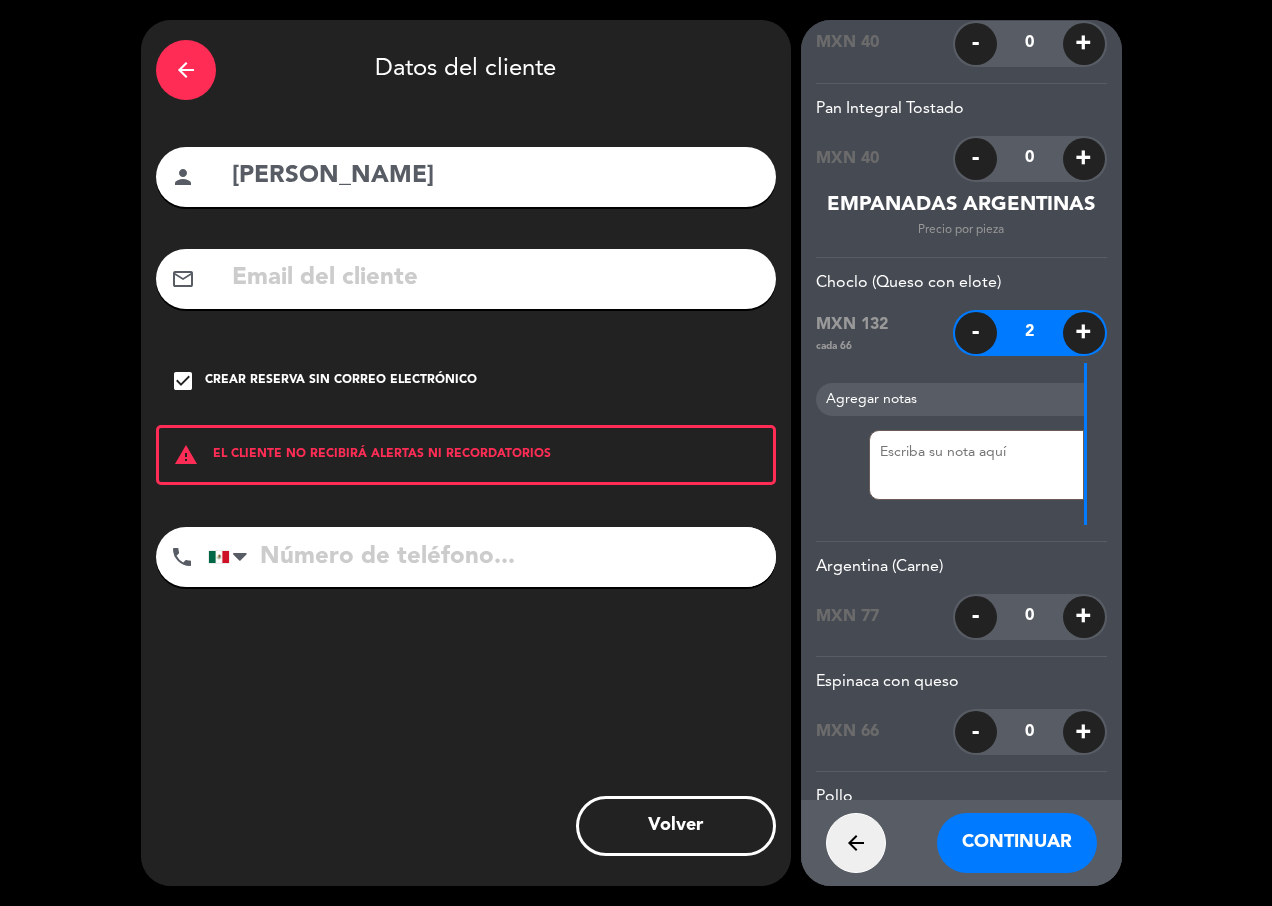 click on "+" 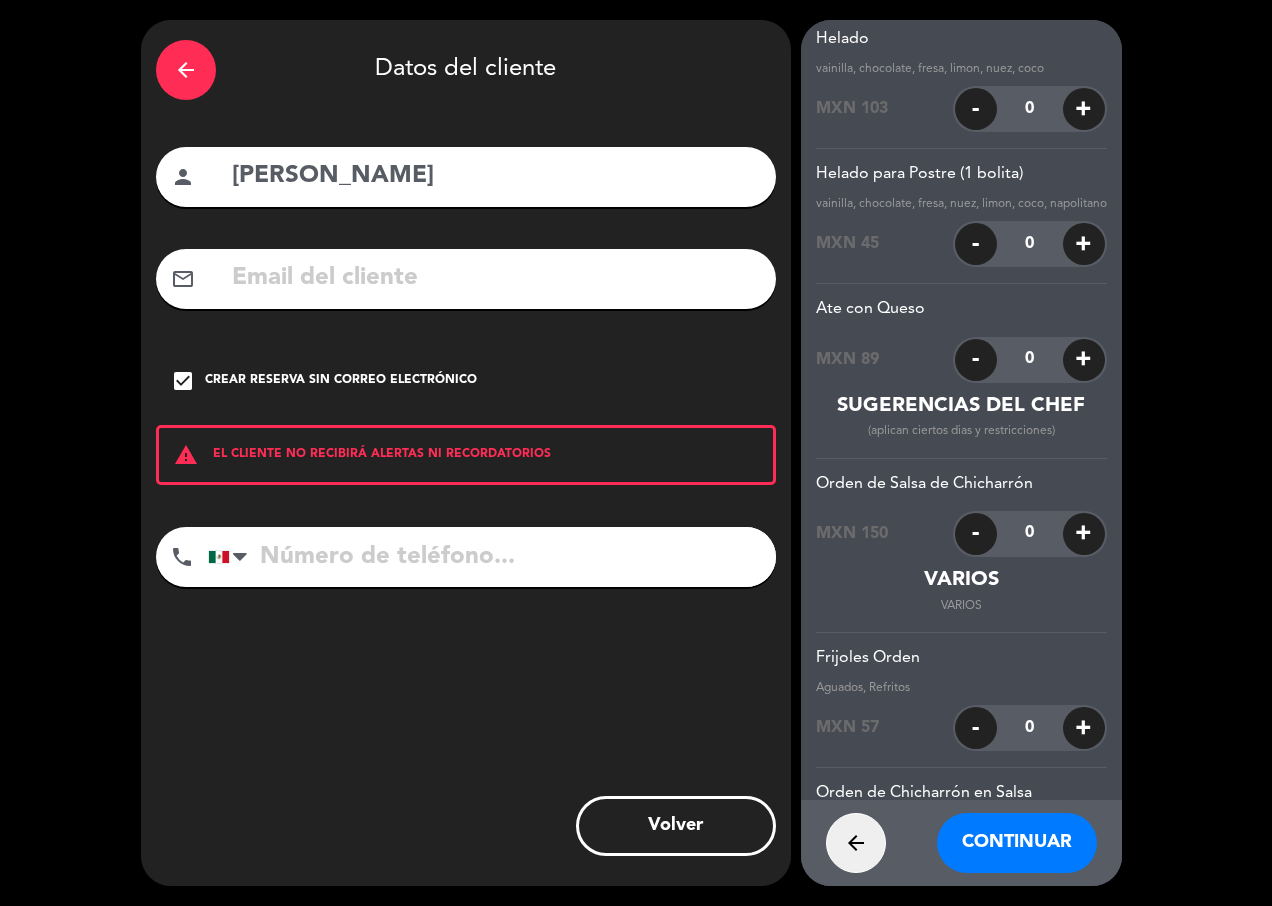scroll, scrollTop: 50949, scrollLeft: 0, axis: vertical 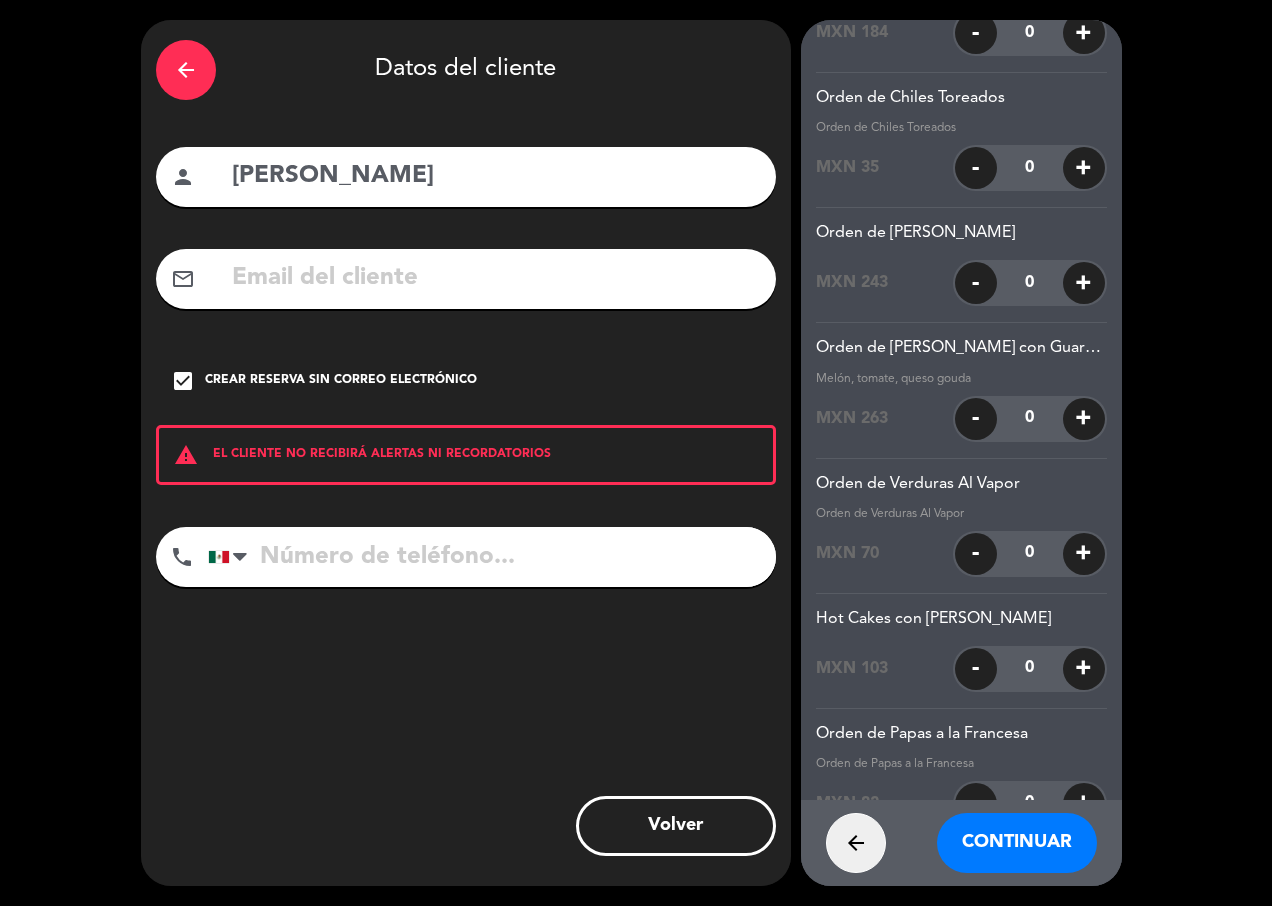 click on "+" 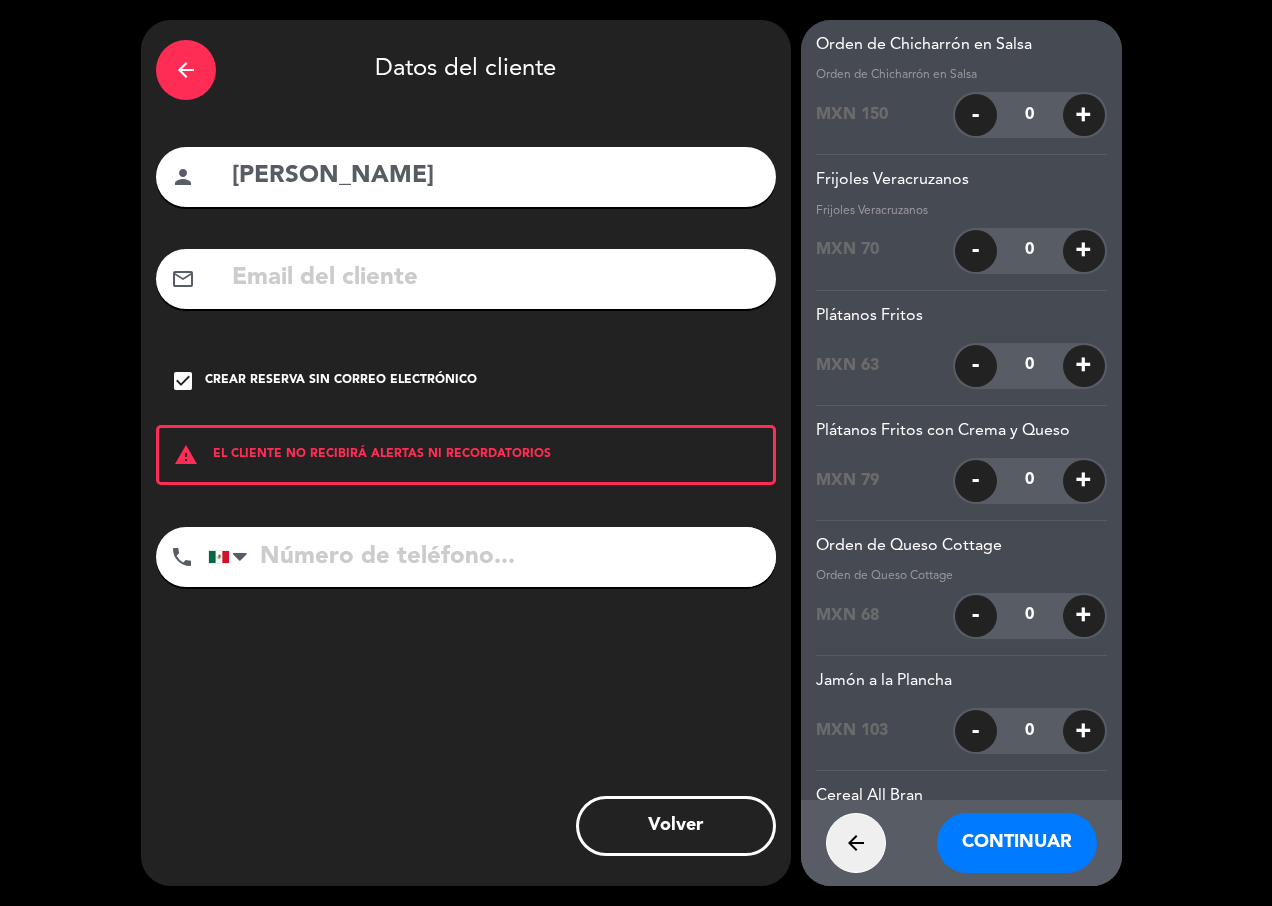 scroll, scrollTop: 51368, scrollLeft: 0, axis: vertical 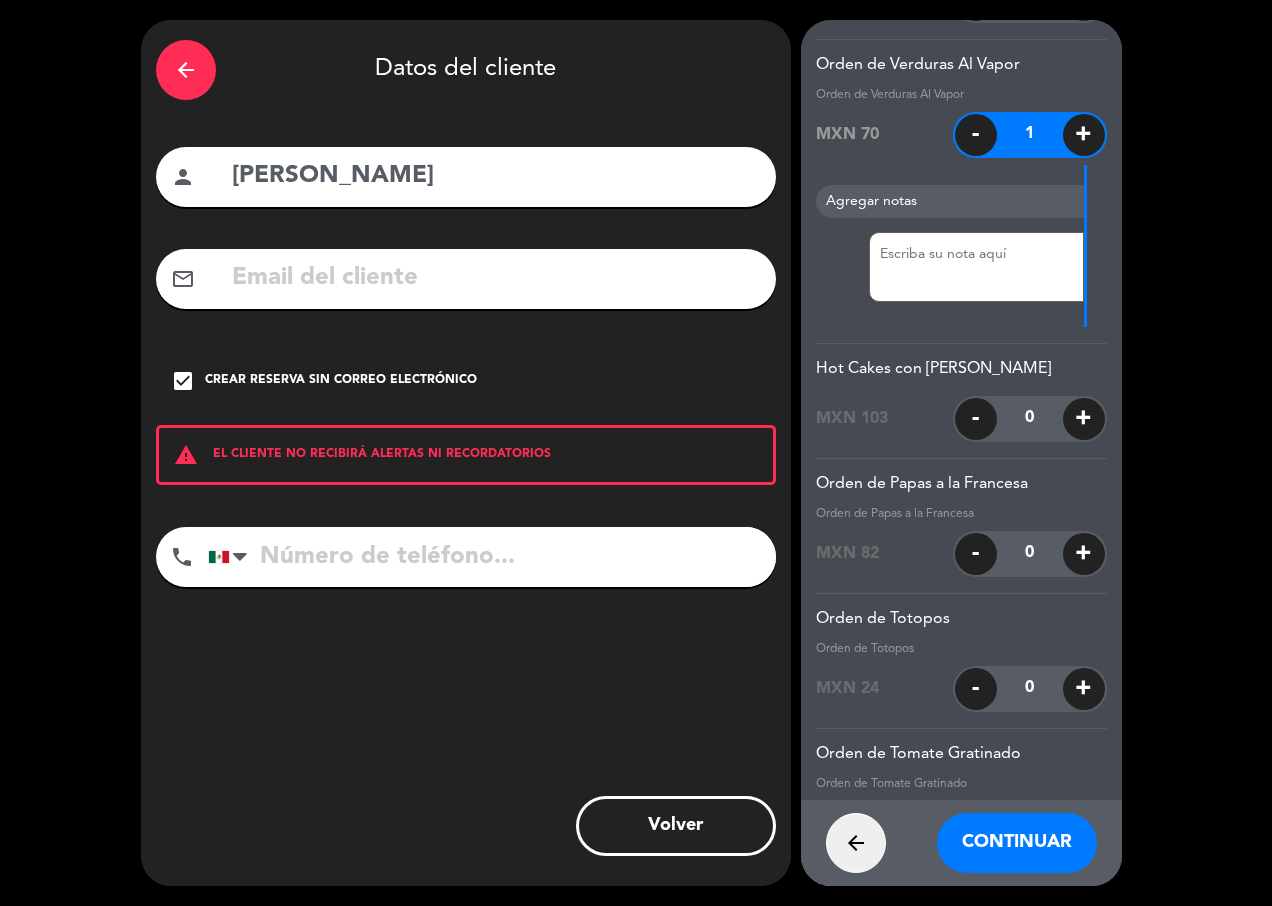 click on "+" 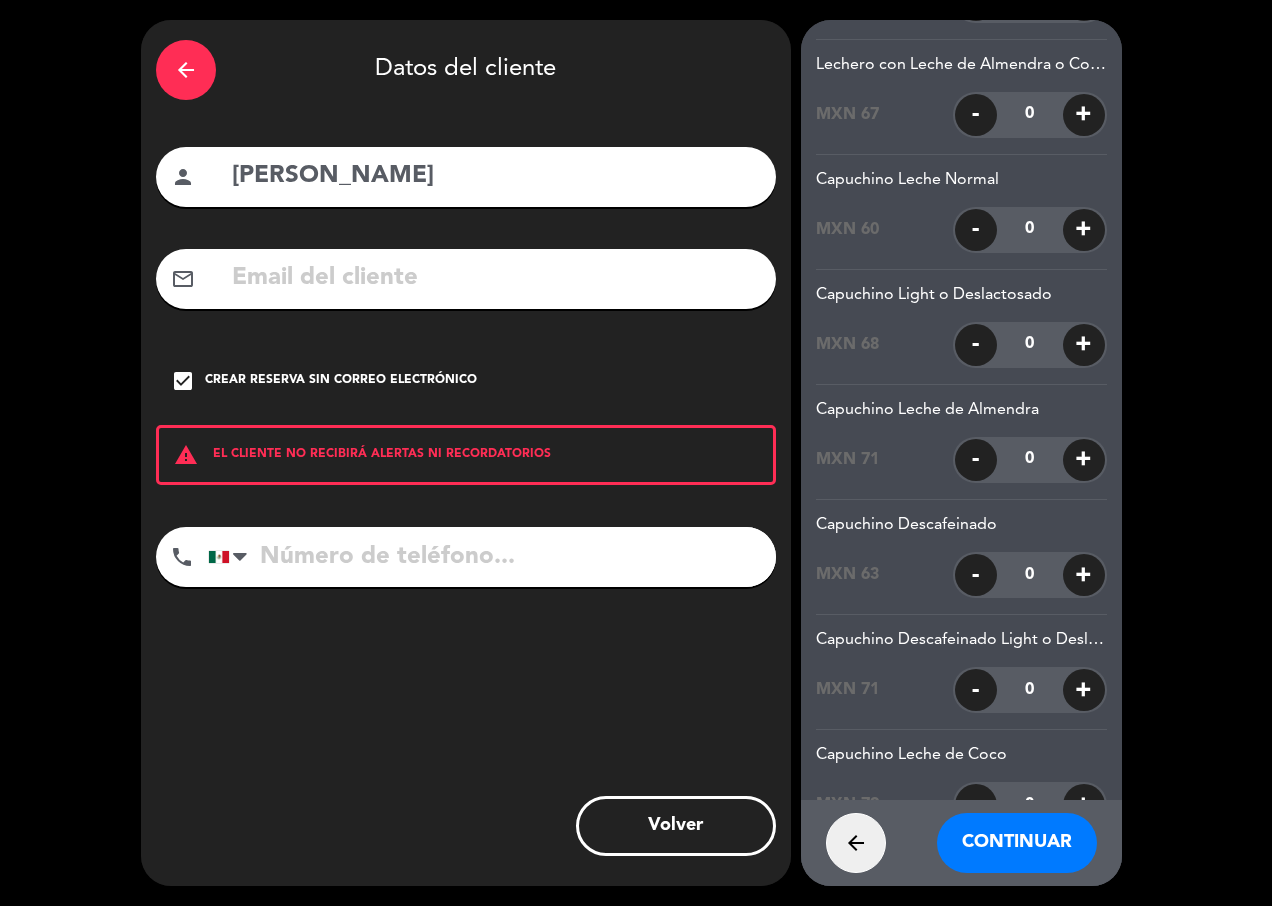 scroll, scrollTop: 1144, scrollLeft: 0, axis: vertical 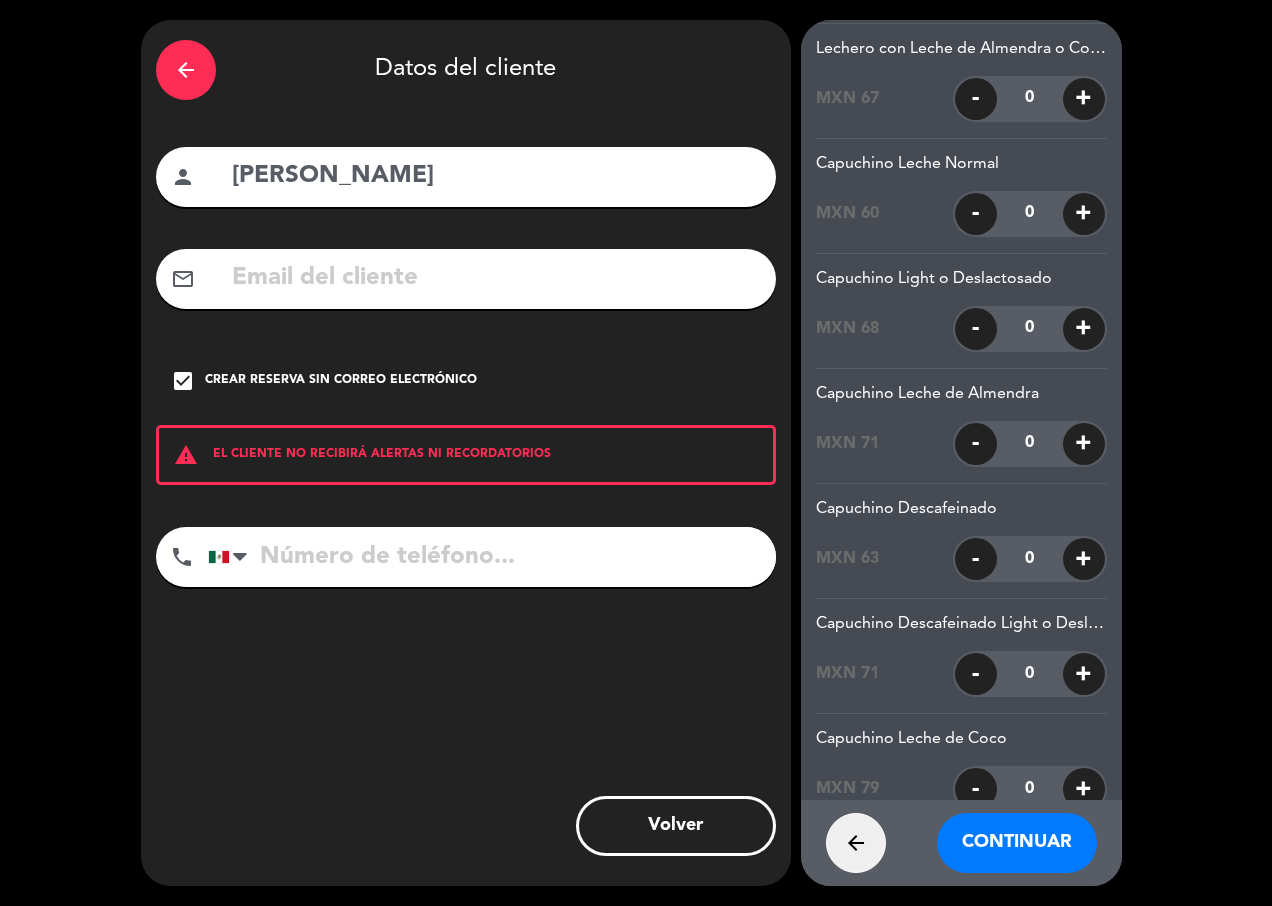 click on "+" 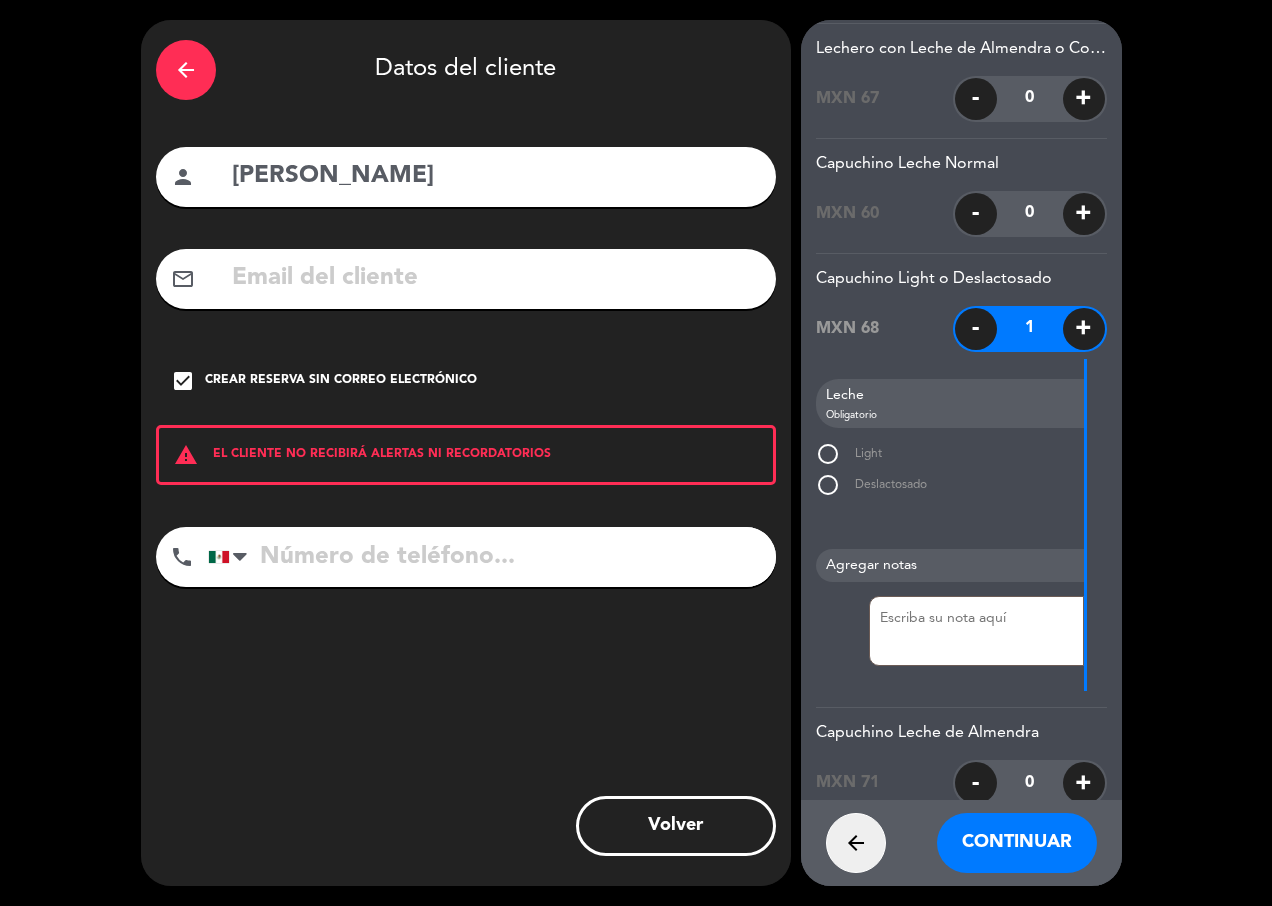 click on "radio_button_unchecked" 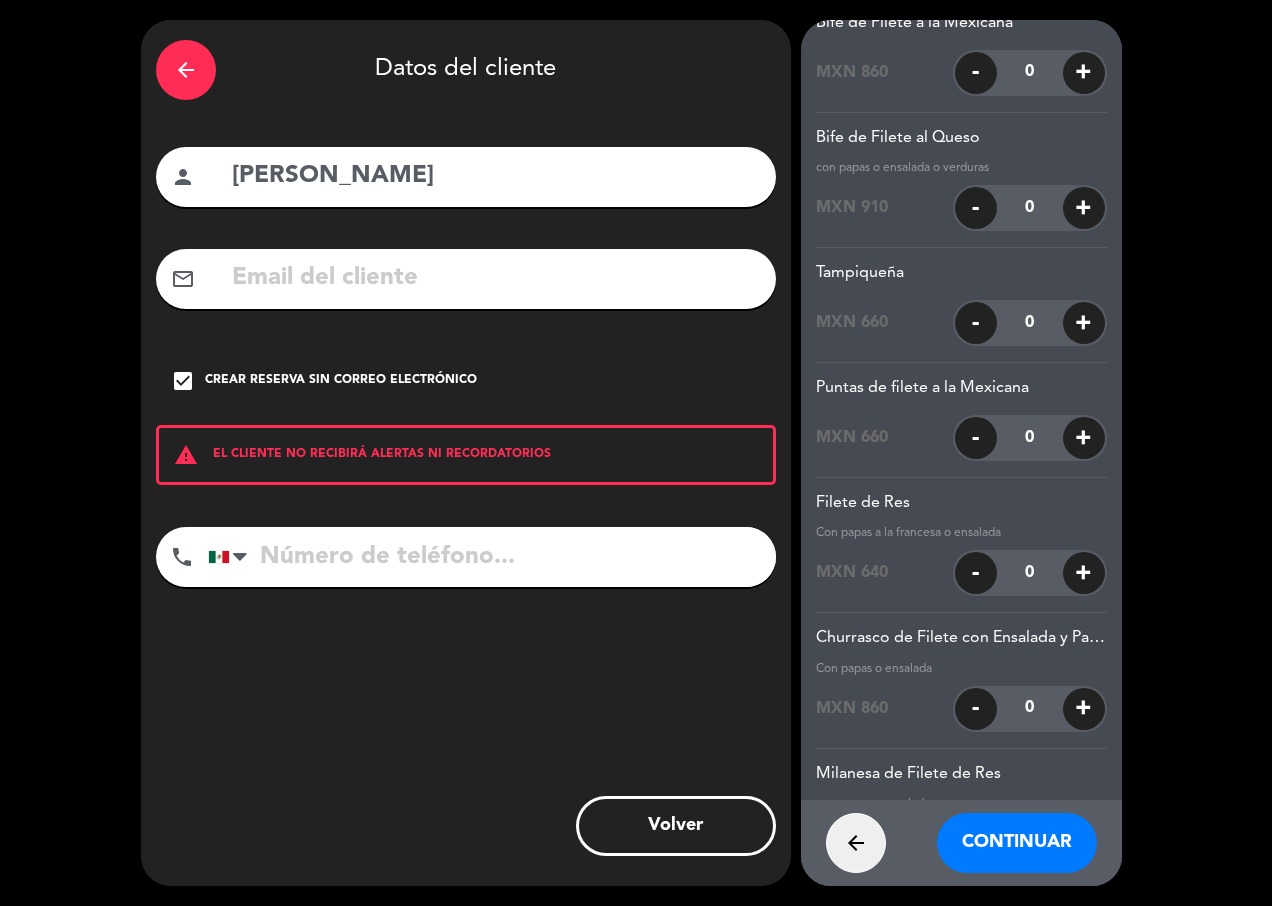 scroll, scrollTop: 37298, scrollLeft: 0, axis: vertical 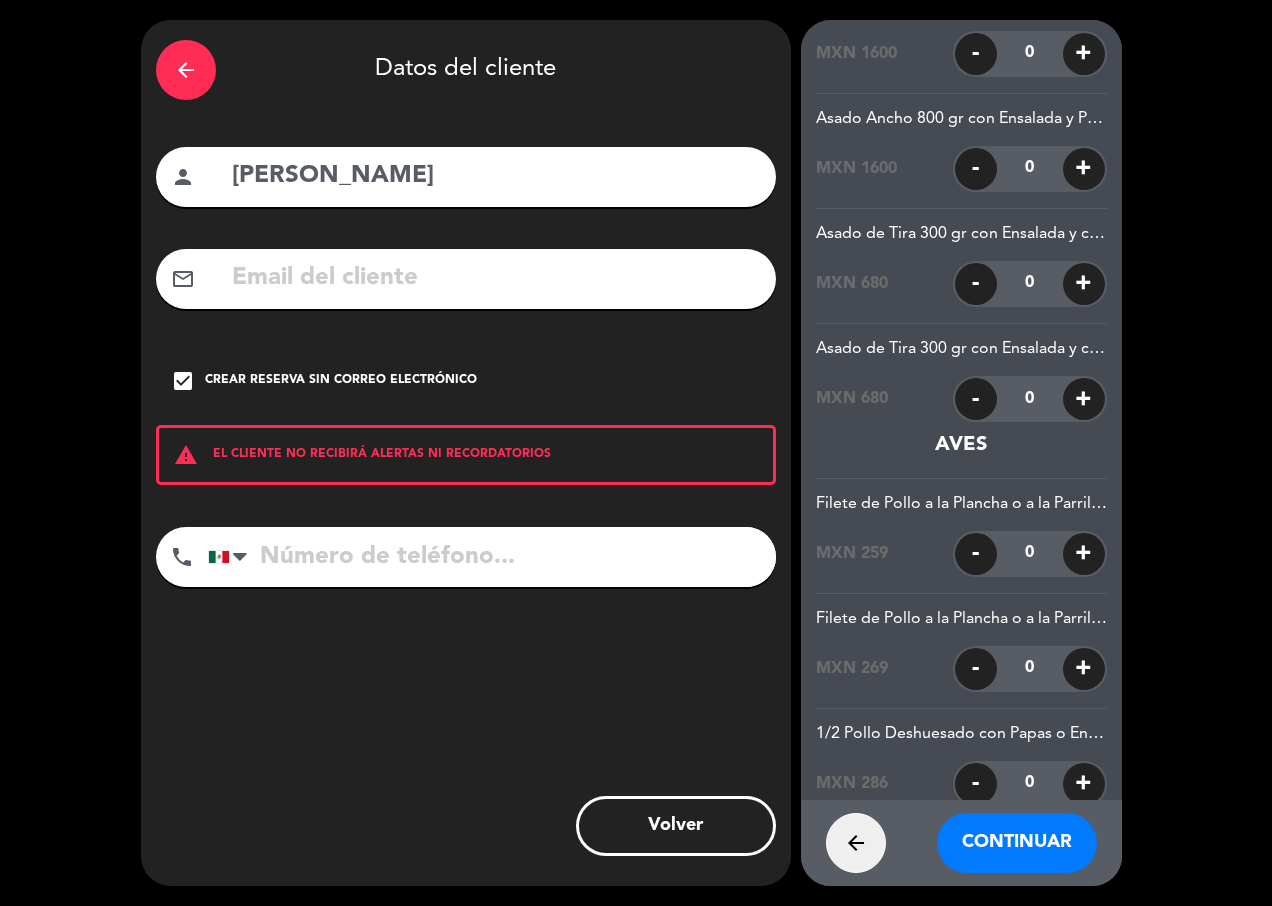 click on "+" 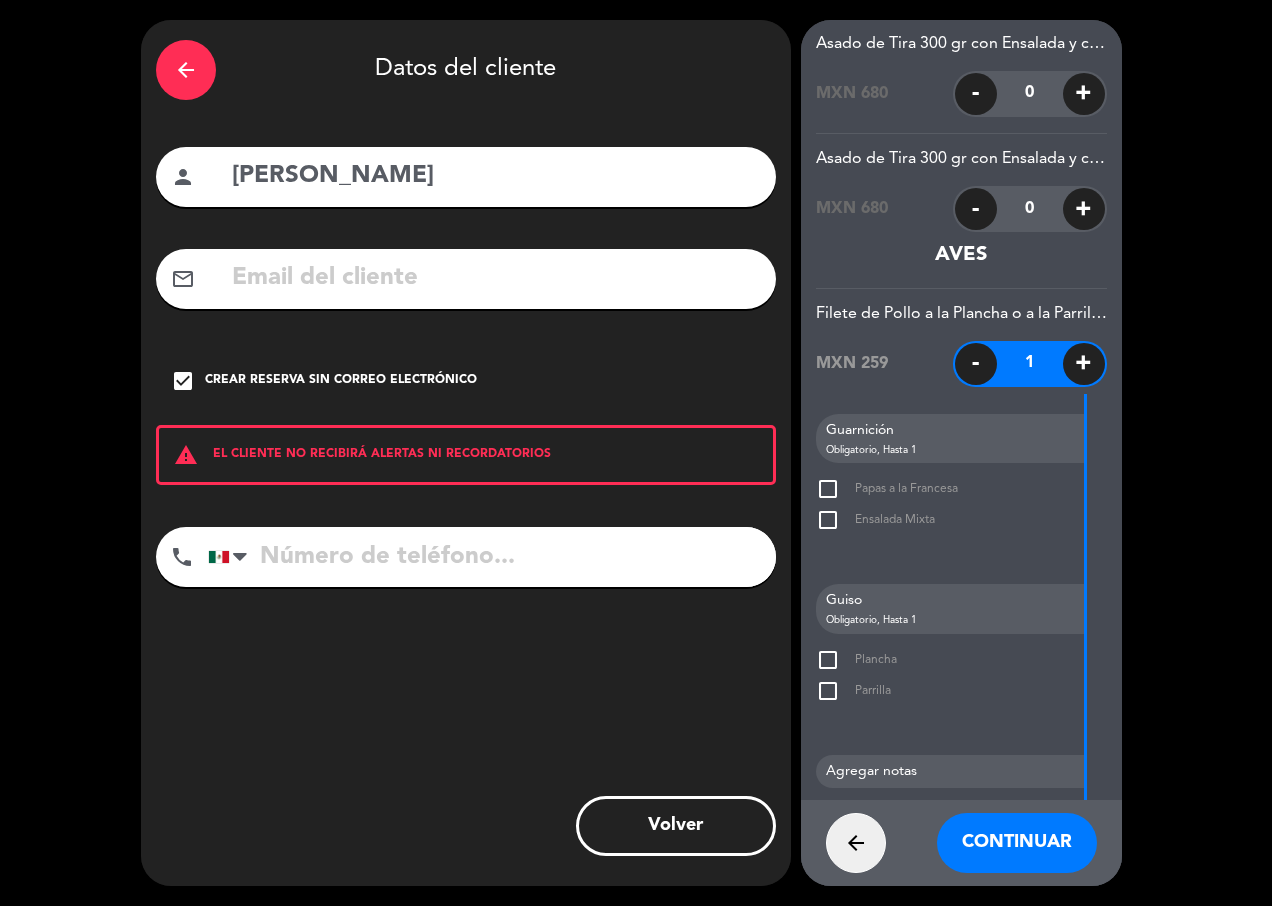 scroll, scrollTop: 37498, scrollLeft: 0, axis: vertical 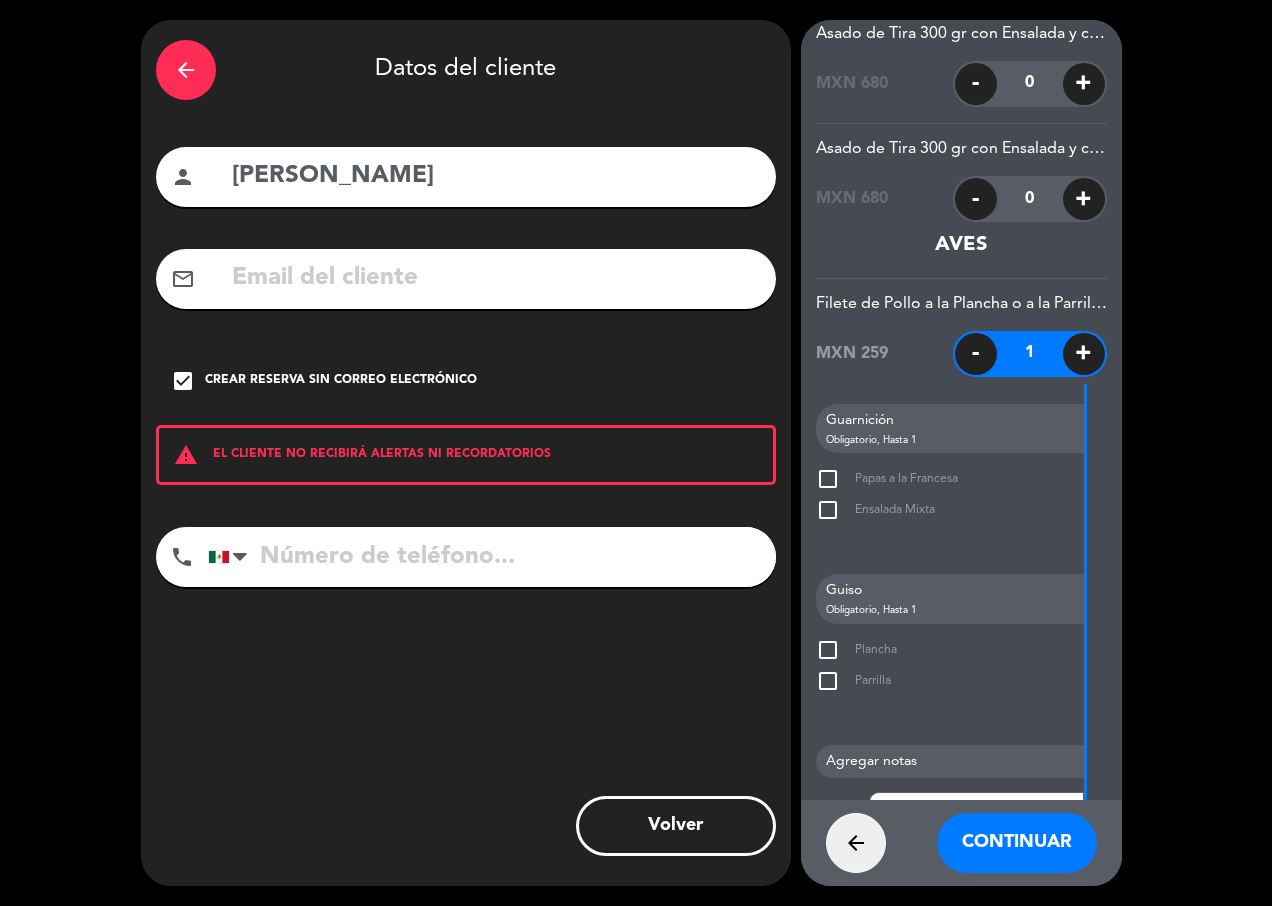 click on "check_box_outline_blank" 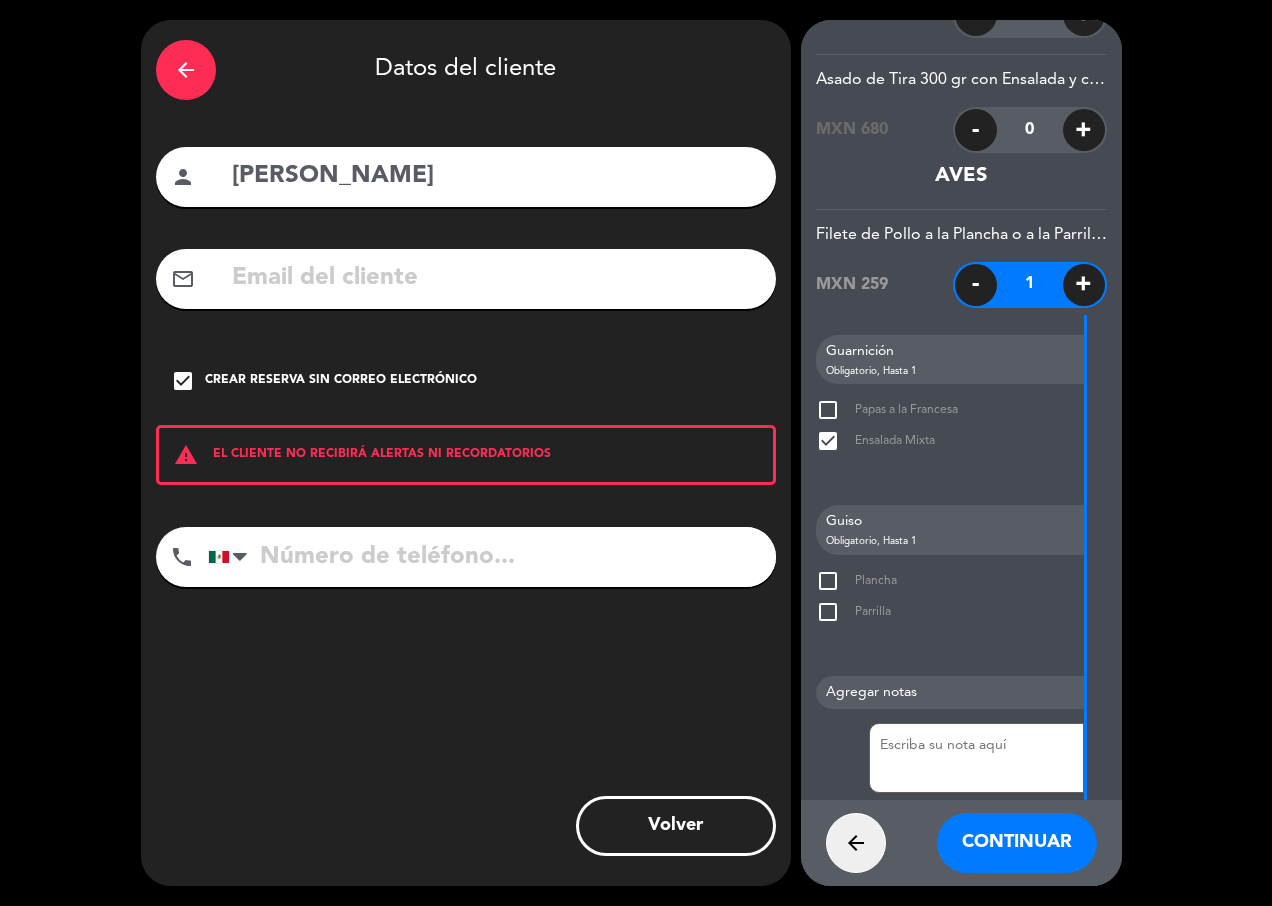scroll, scrollTop: 37598, scrollLeft: 0, axis: vertical 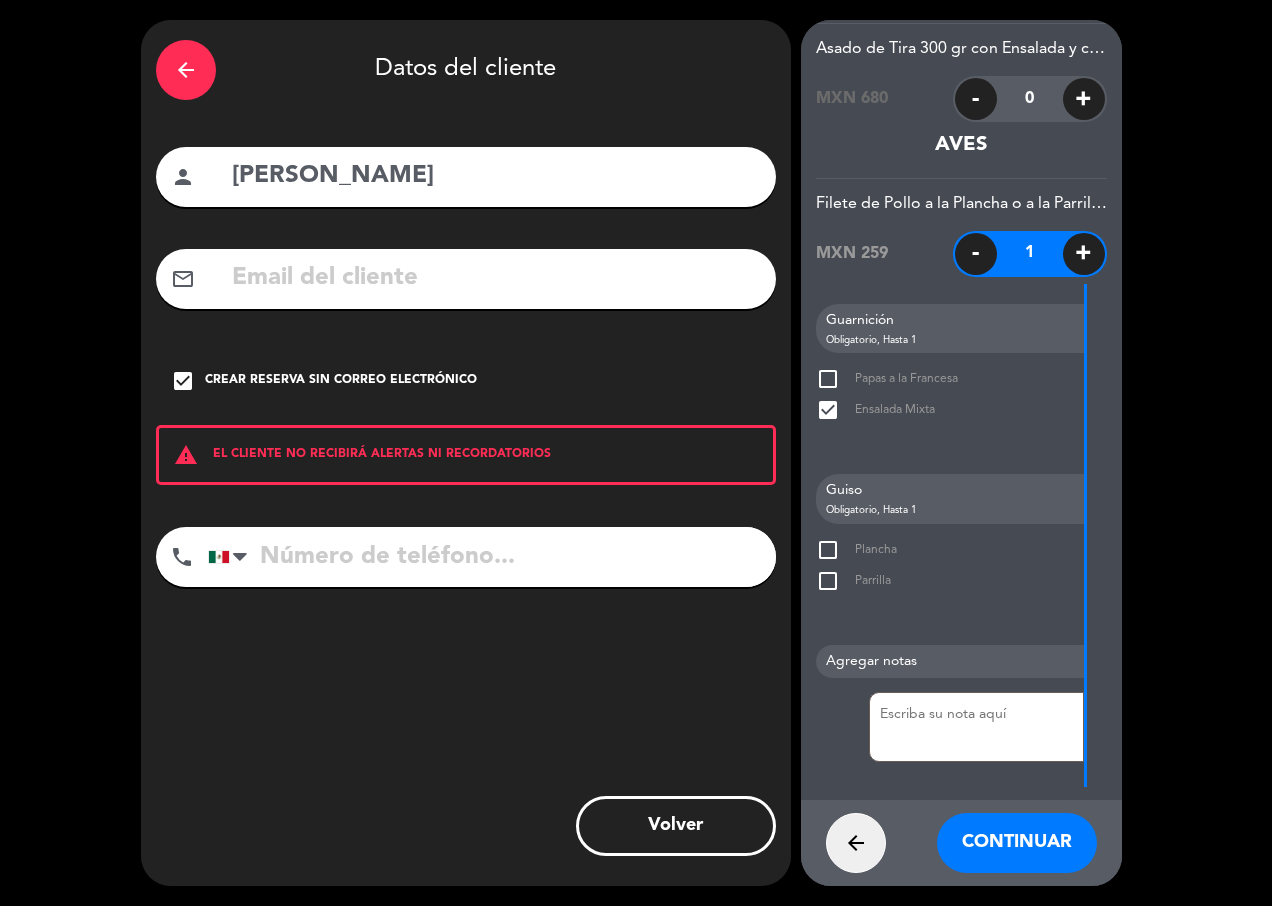 click on "check_box_outline_blank" 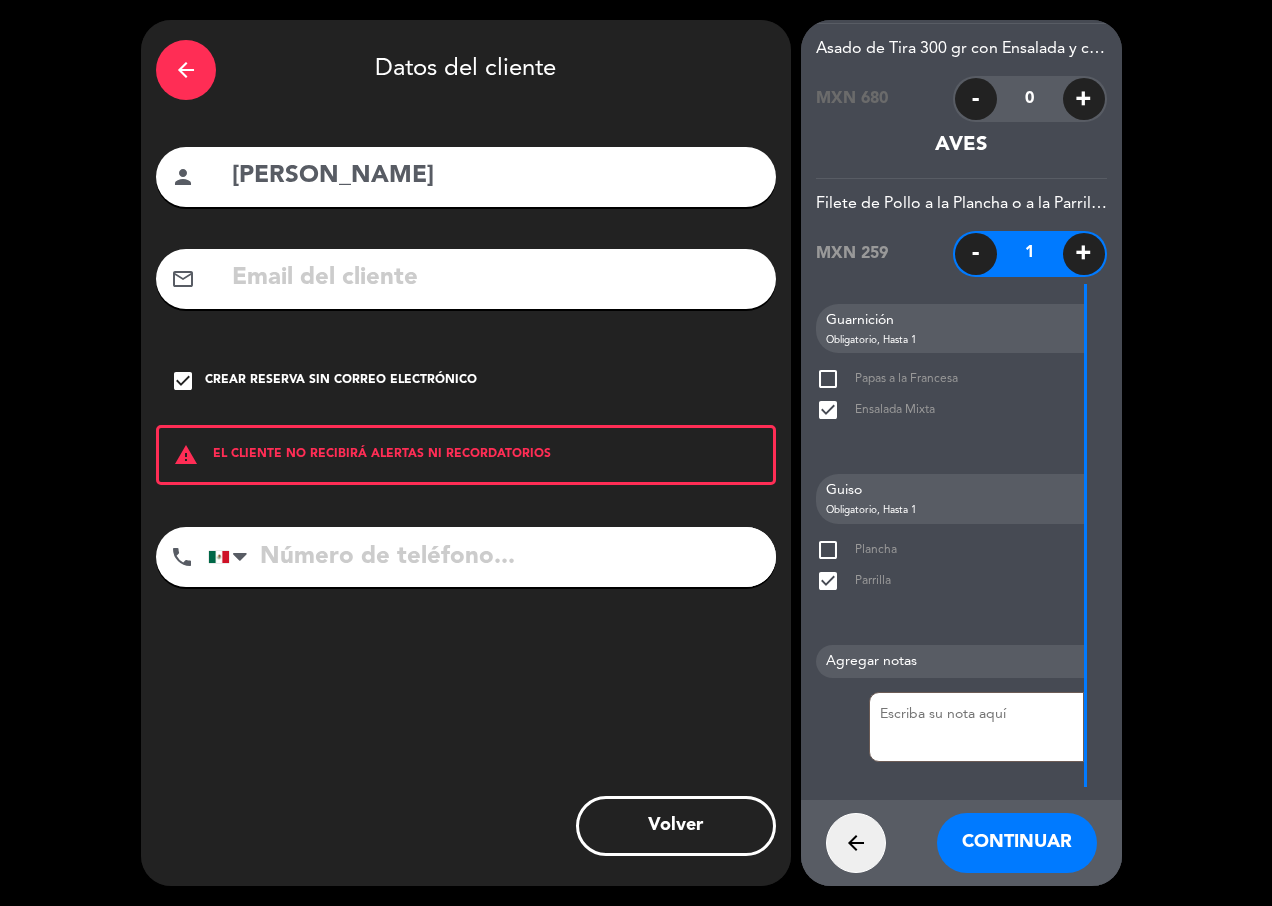 click on "Continuar" at bounding box center (1017, 843) 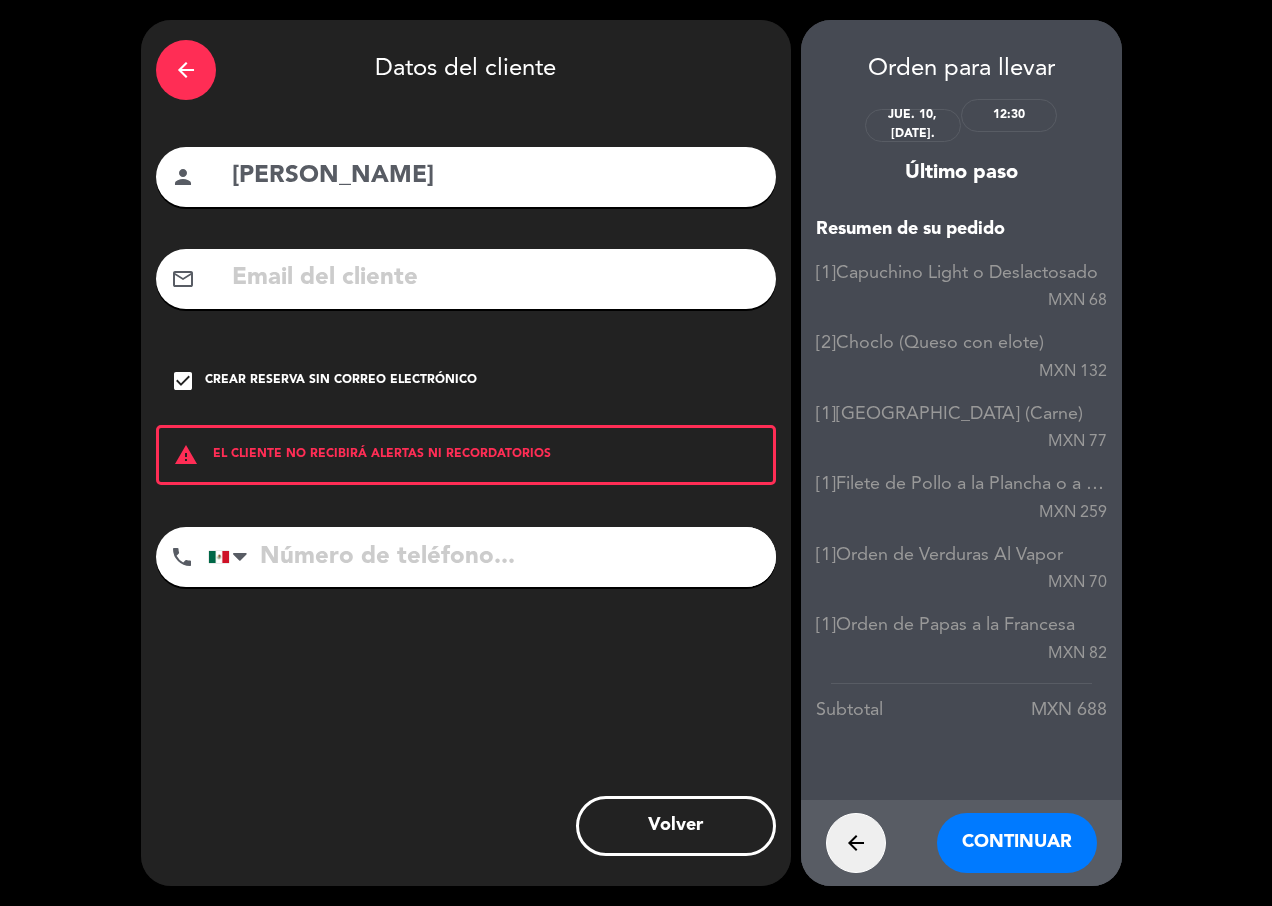 scroll, scrollTop: 0, scrollLeft: 0, axis: both 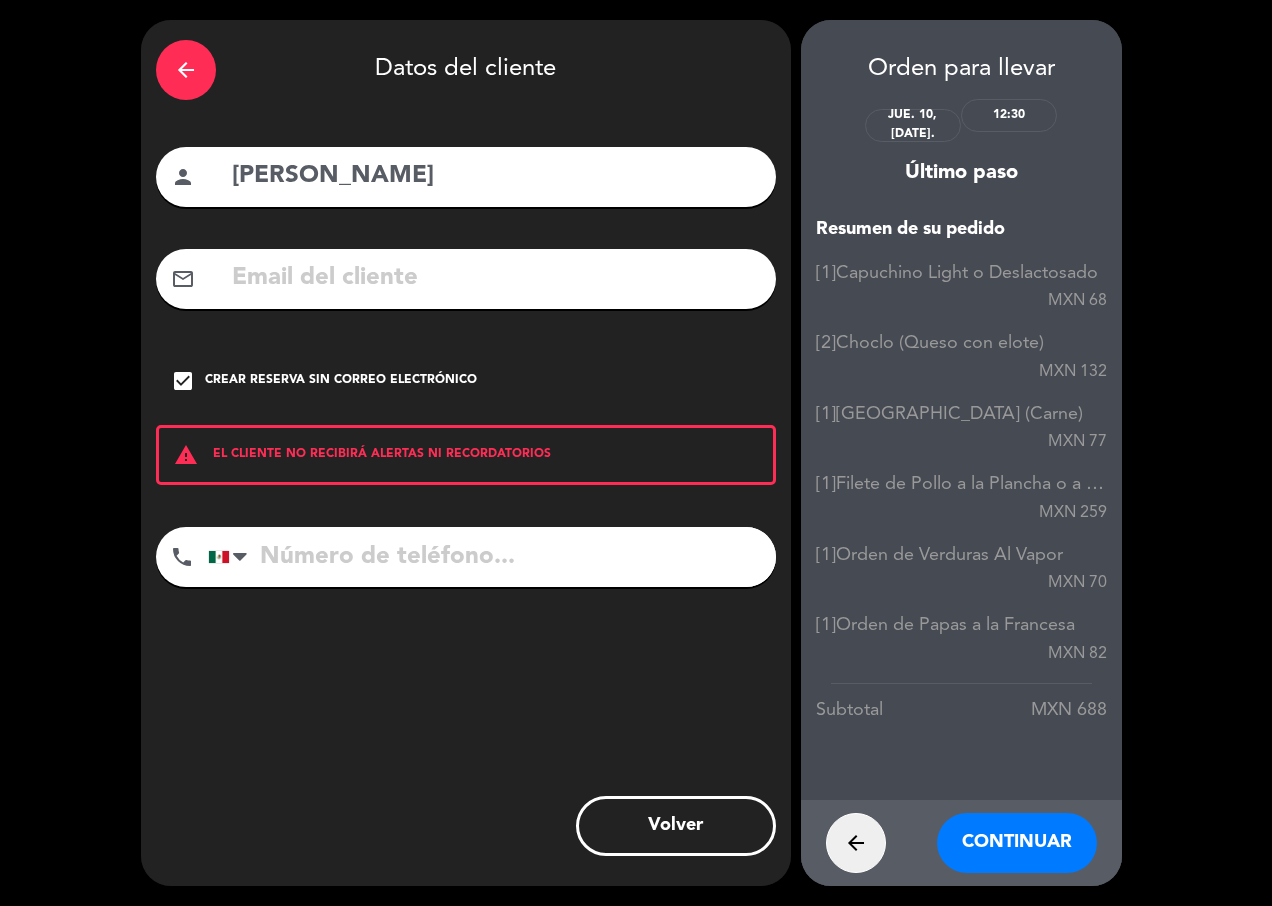 click on "Continuar" at bounding box center (1017, 843) 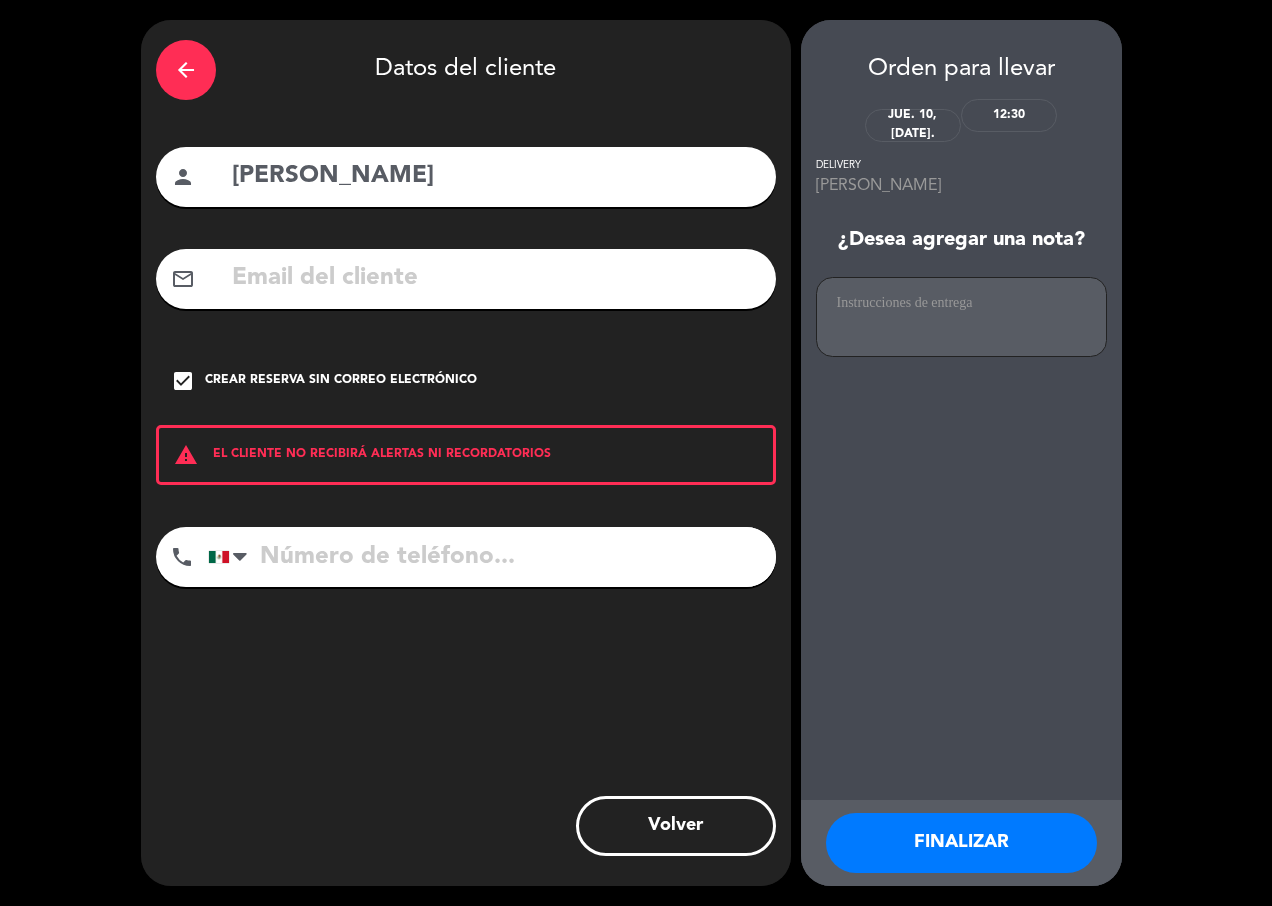 click on "FINALIZAR" at bounding box center (961, 843) 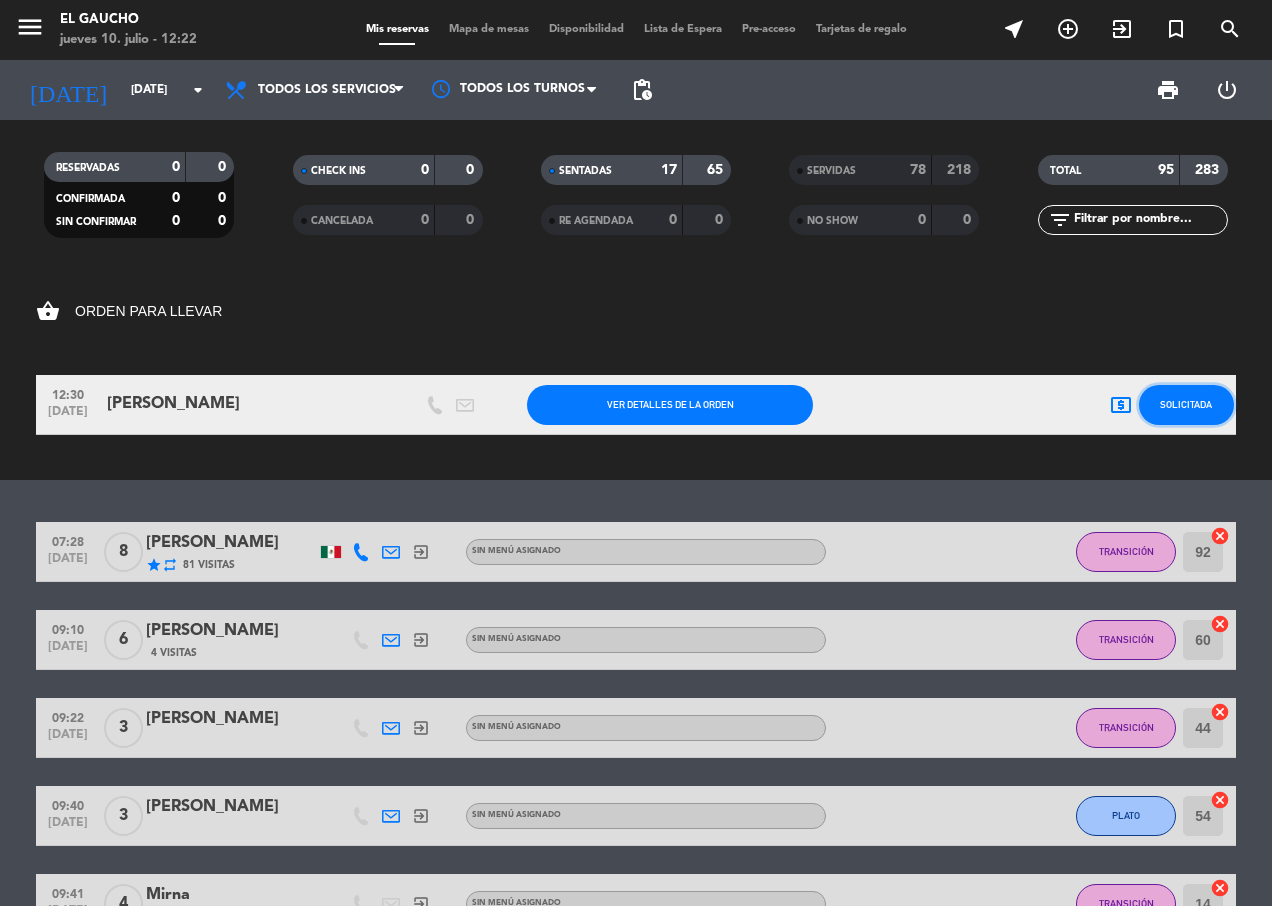 click on "Solicitada" 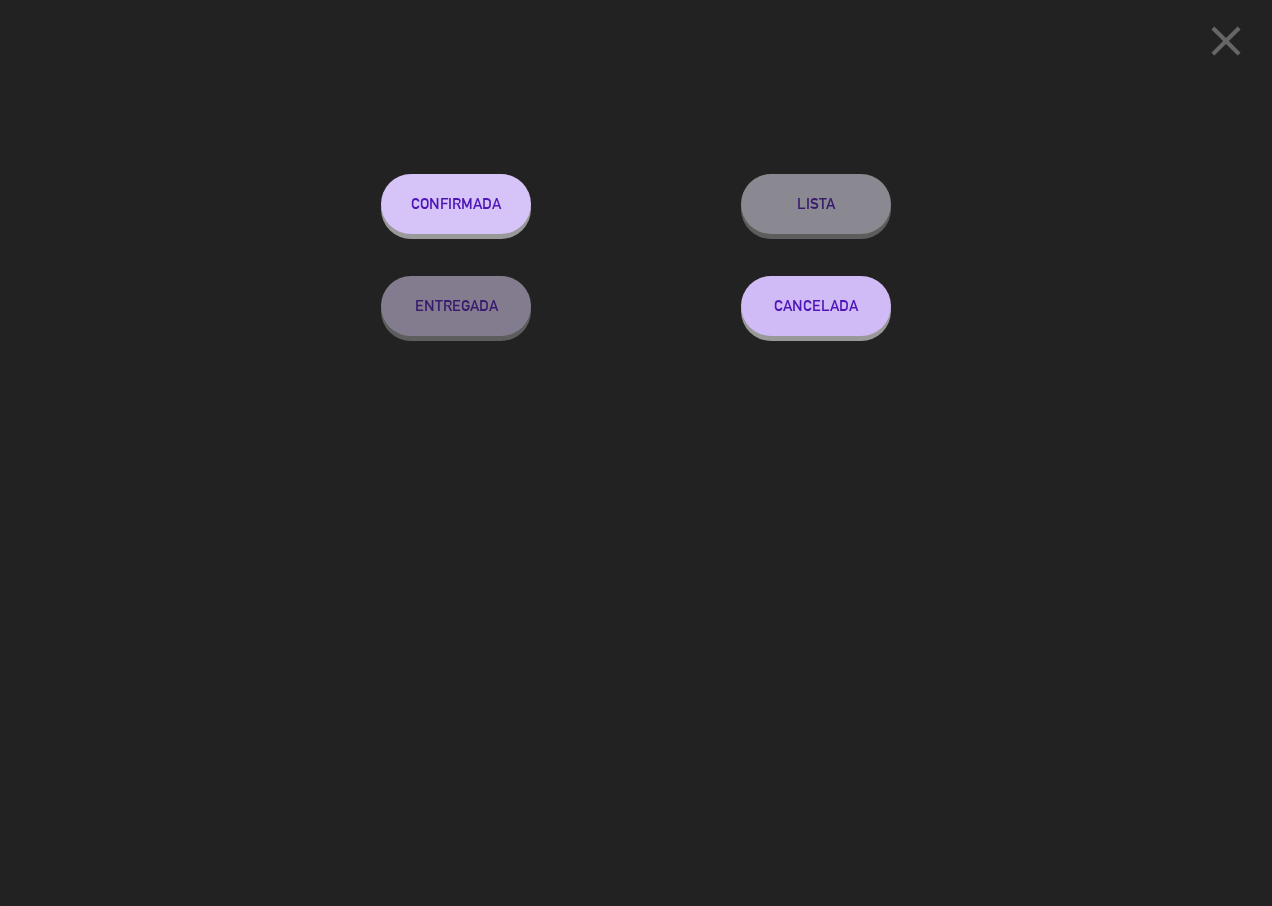 click on "Confirmada" 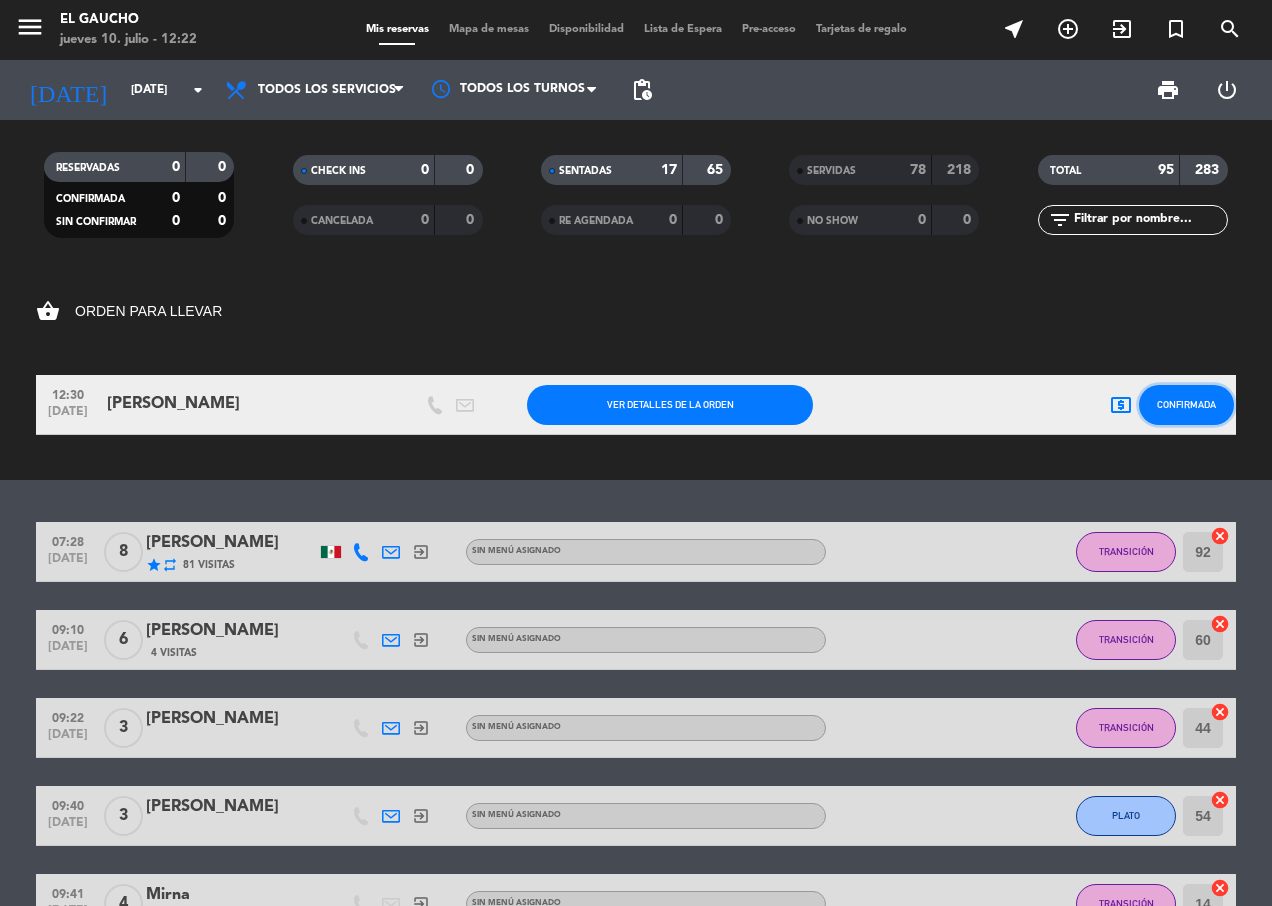 click on "Confirmada" 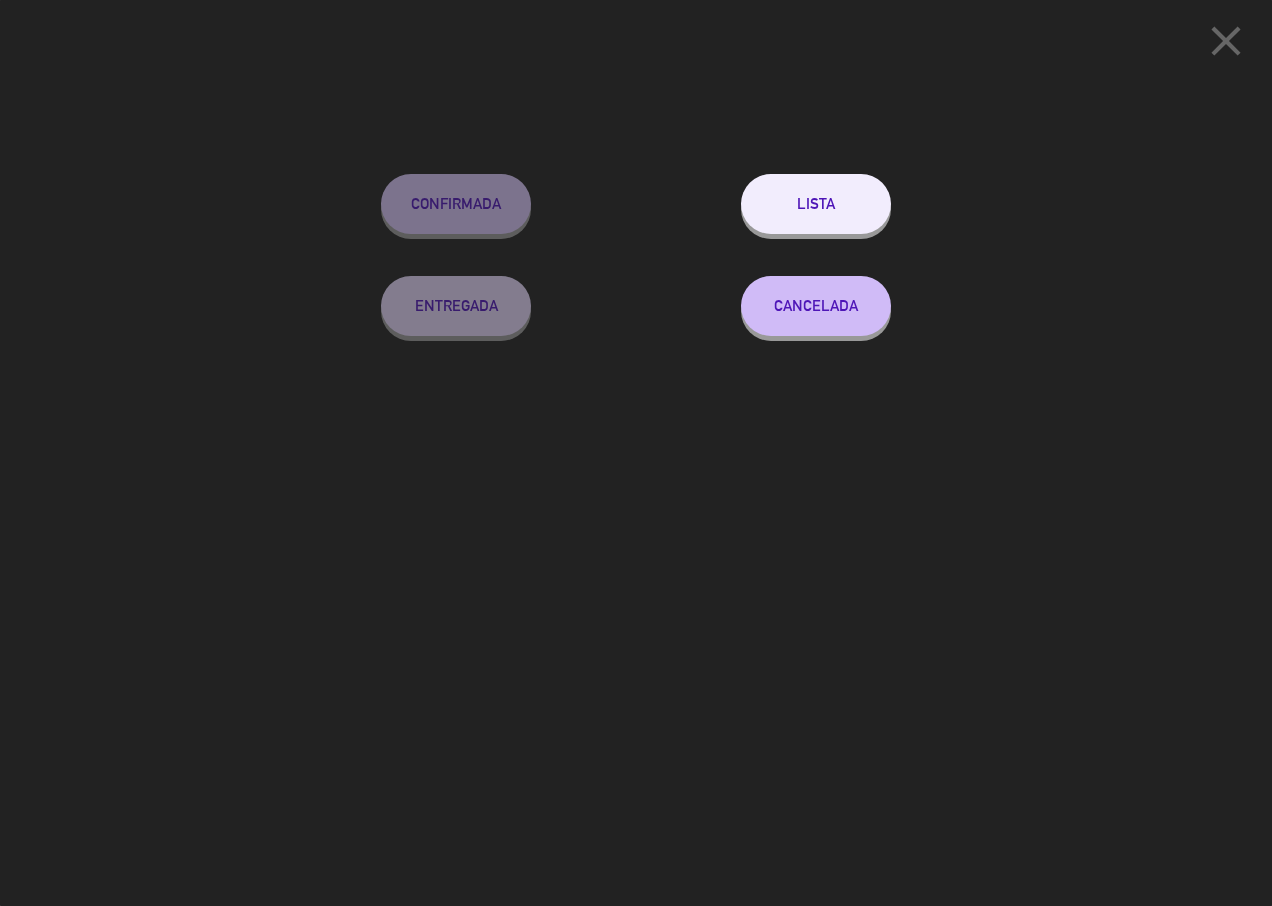 drag, startPoint x: 848, startPoint y: 182, endPoint x: 855, endPoint y: 194, distance: 13.892444 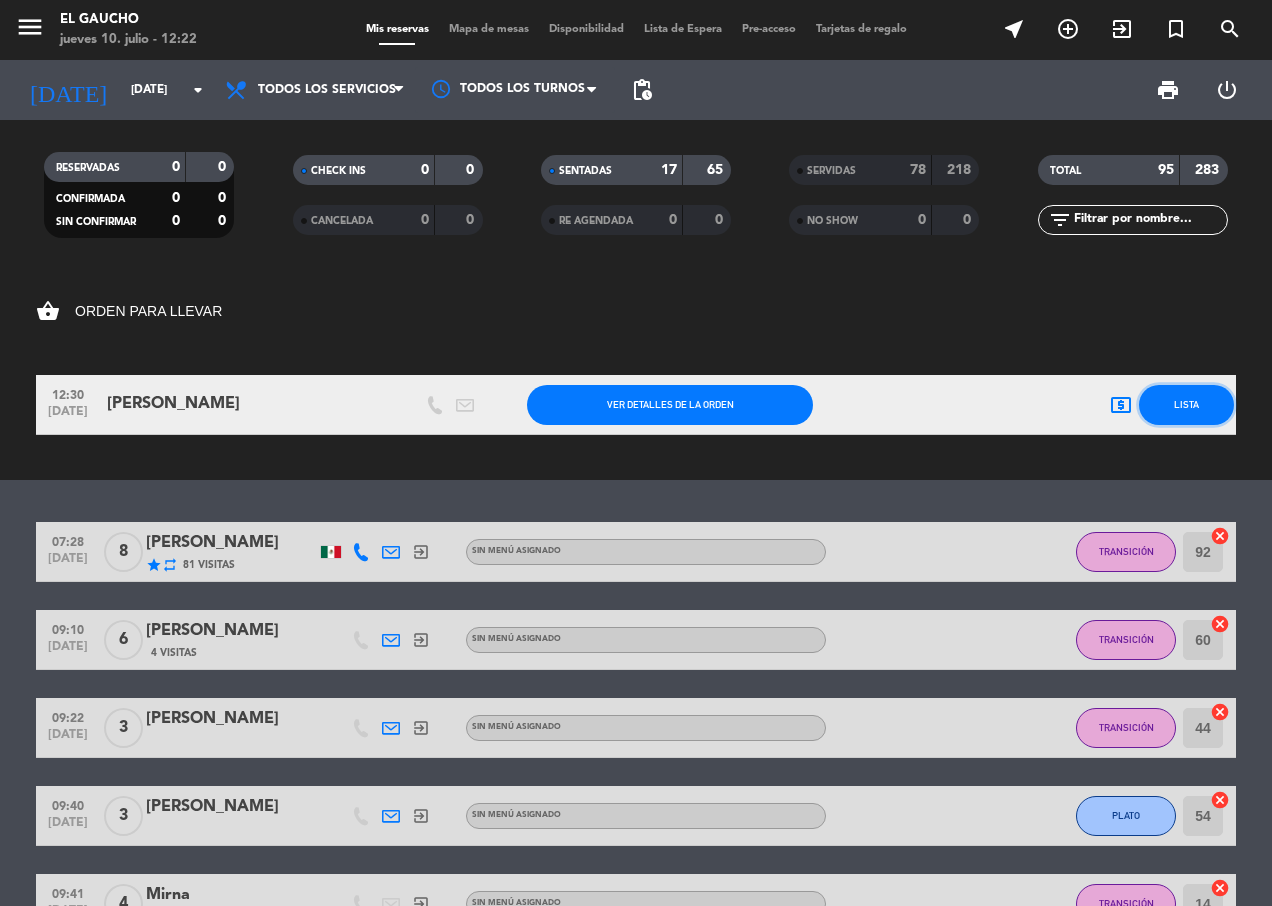click on "Lista" 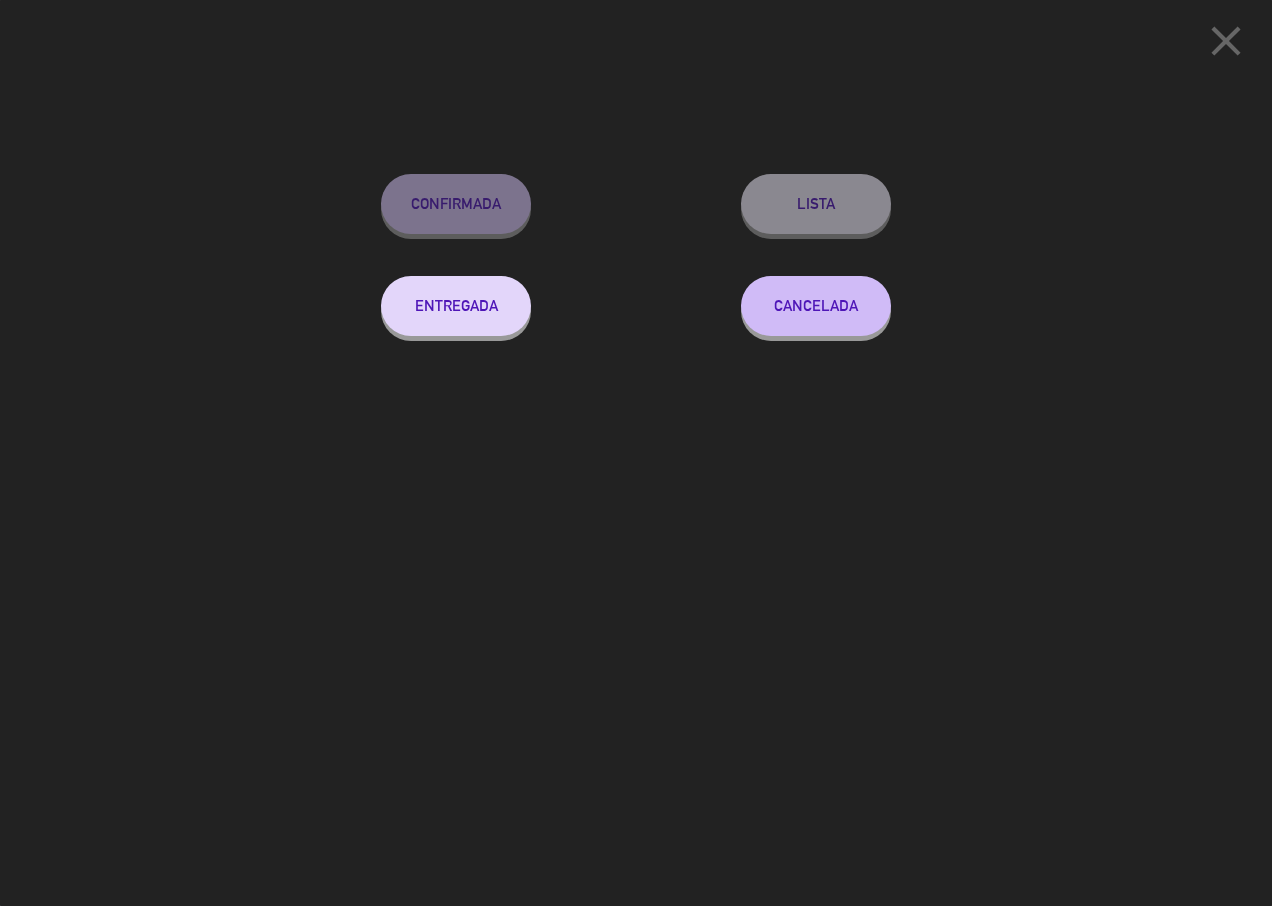 click on "Entregada" 